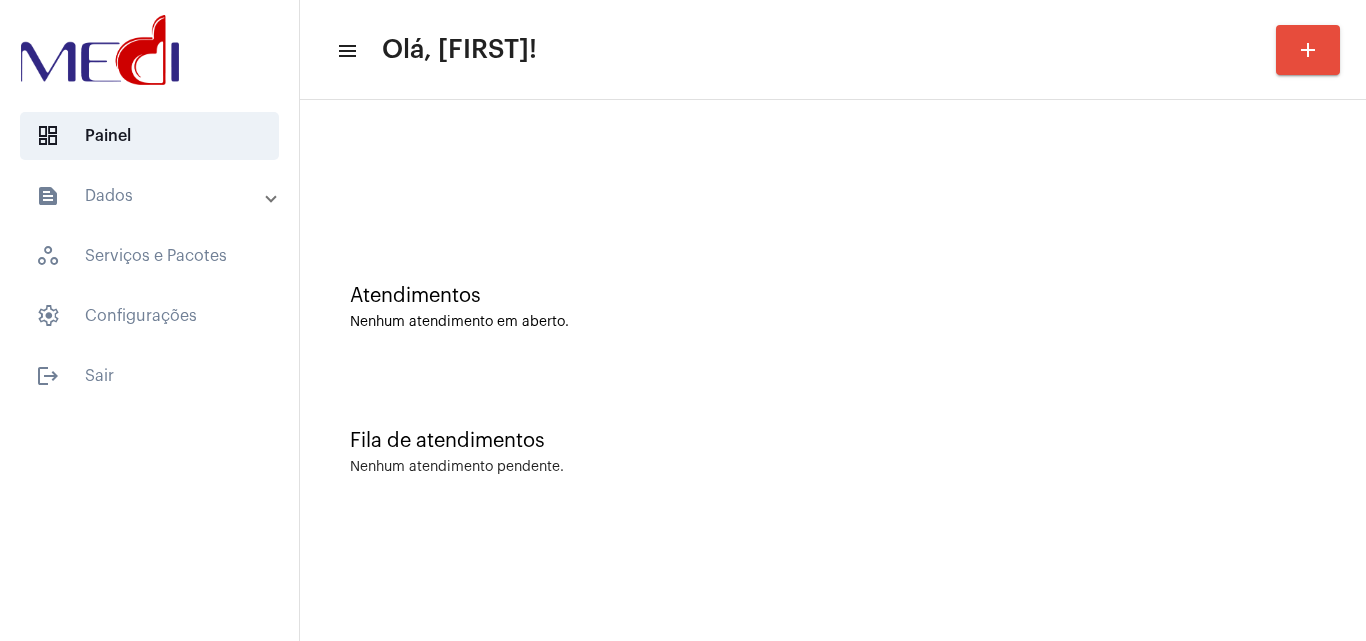 scroll, scrollTop: 0, scrollLeft: 0, axis: both 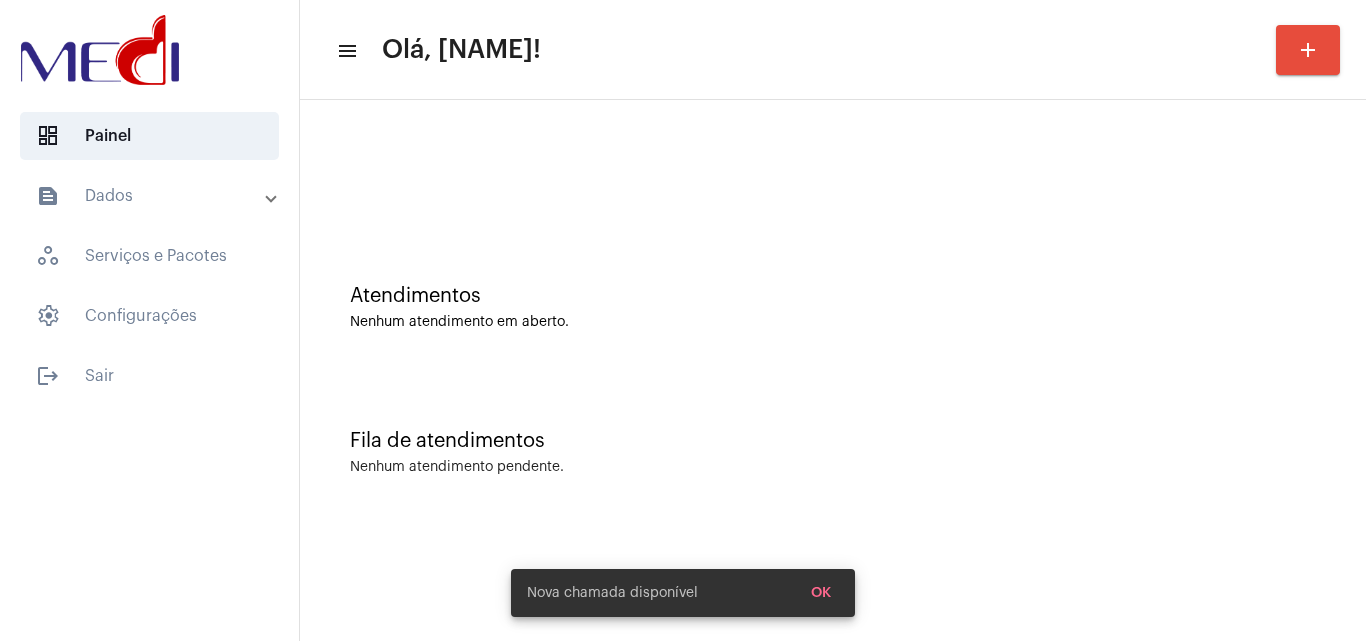 click on "Fila de atendimentos Nenhum atendimento pendente." 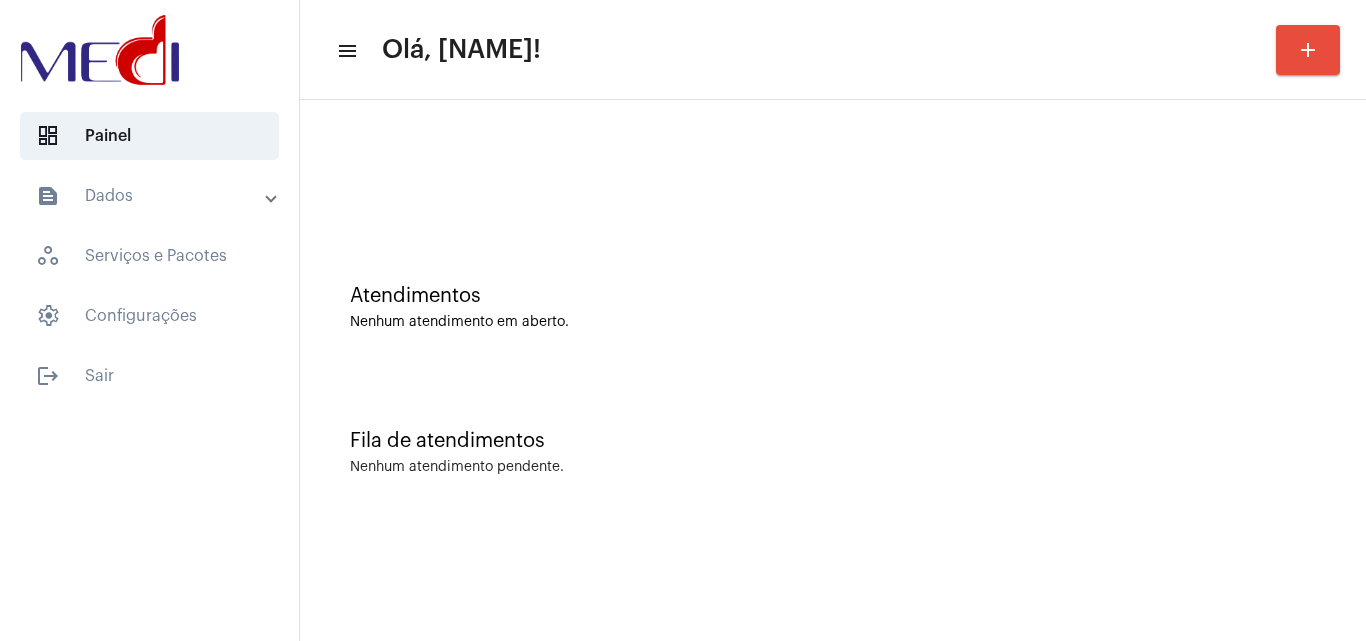 click on "Fila de atendimentos Nenhum atendimento pendente." 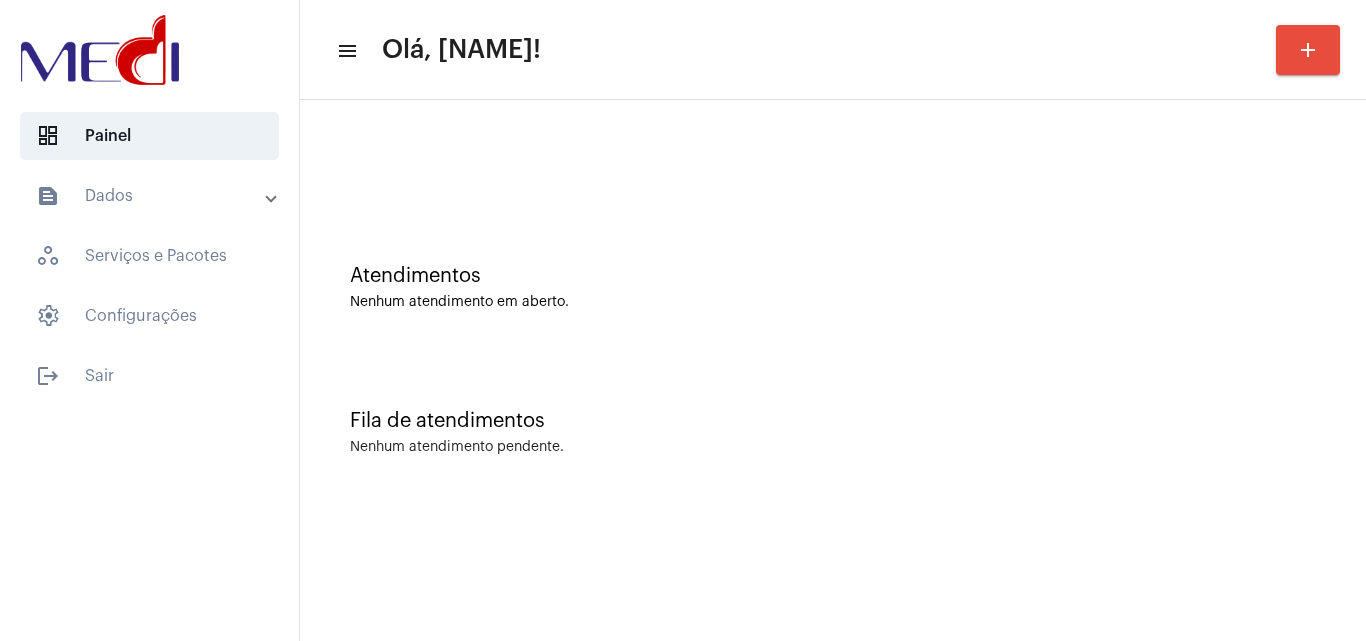scroll, scrollTop: 0, scrollLeft: 0, axis: both 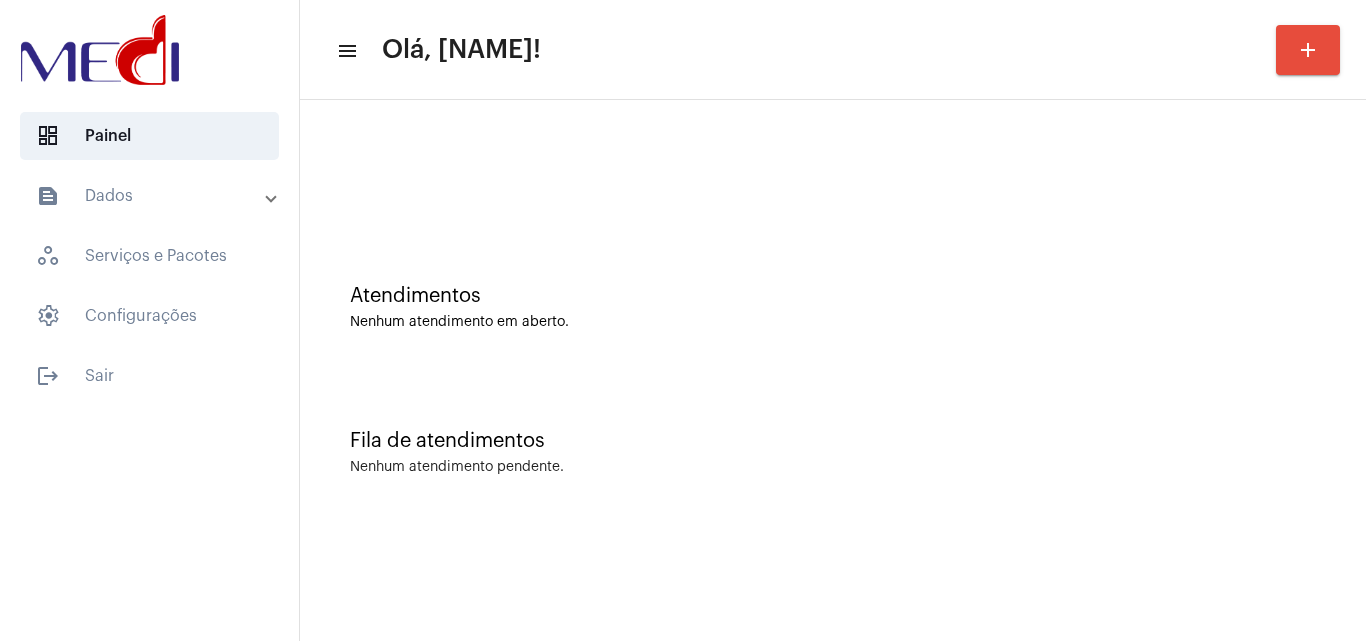 click on "Fila de atendimentos Nenhum atendimento pendente." 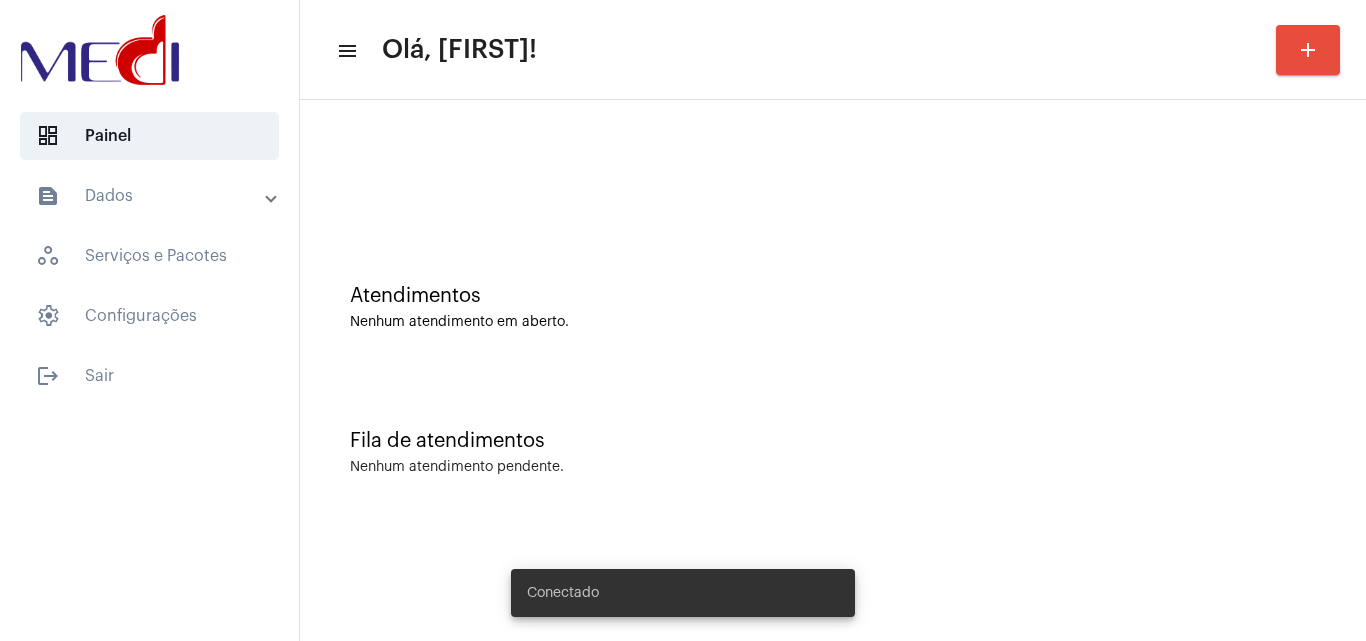 scroll, scrollTop: 0, scrollLeft: 0, axis: both 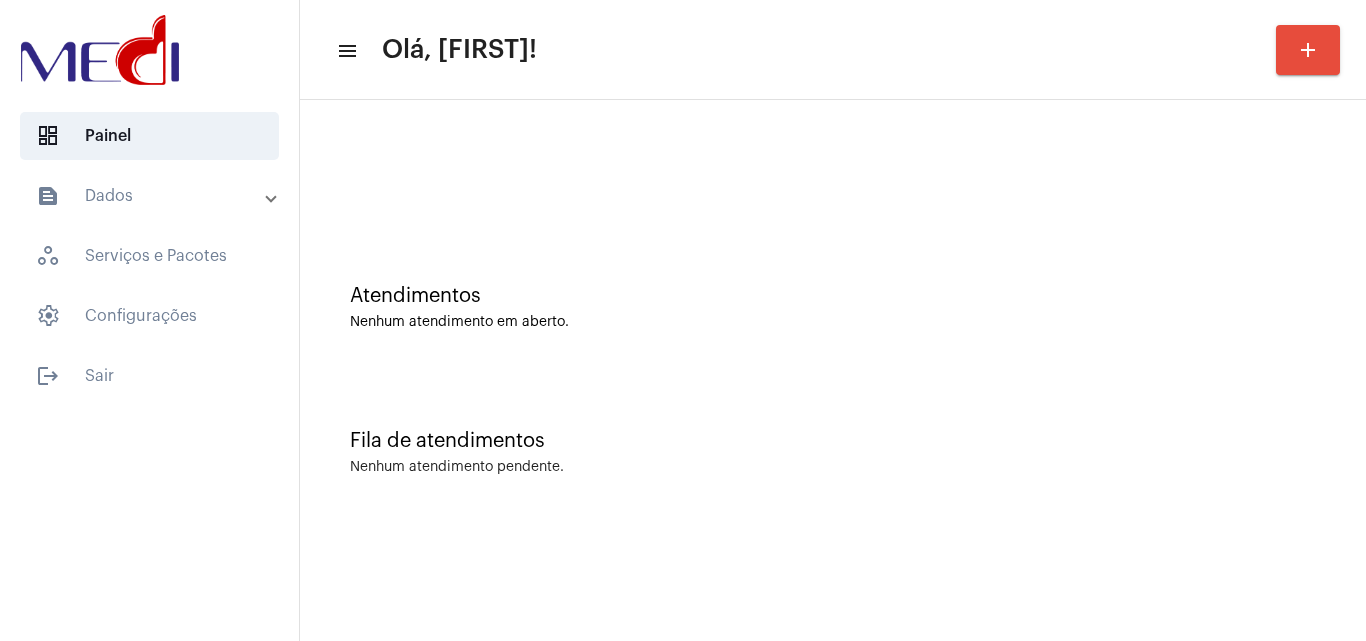 click on "Fila de atendimentos Nenhum atendimento pendente." 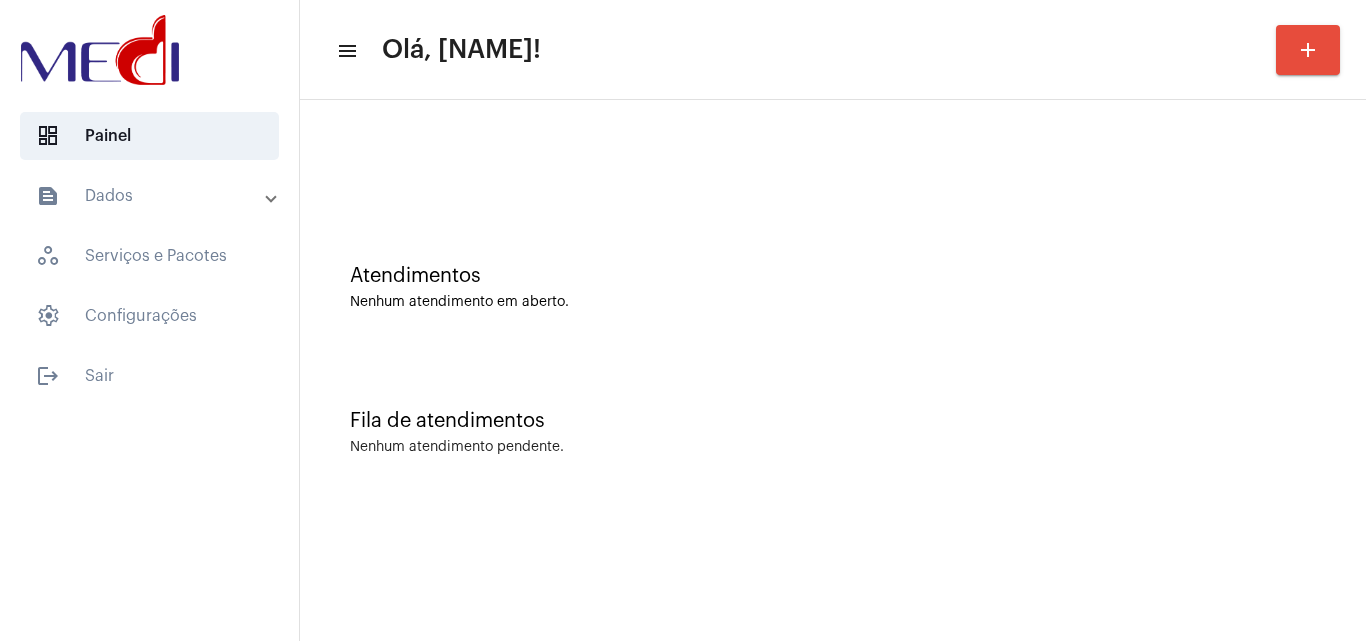 scroll, scrollTop: 0, scrollLeft: 0, axis: both 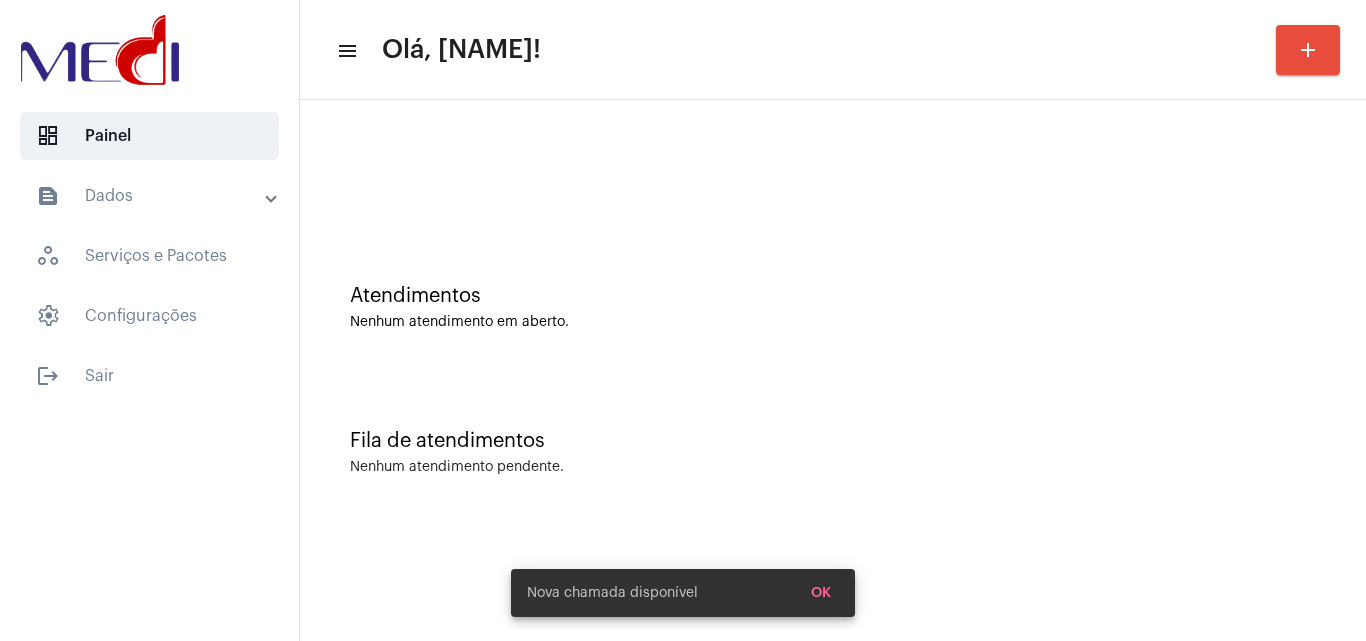click on "Atendimentos" 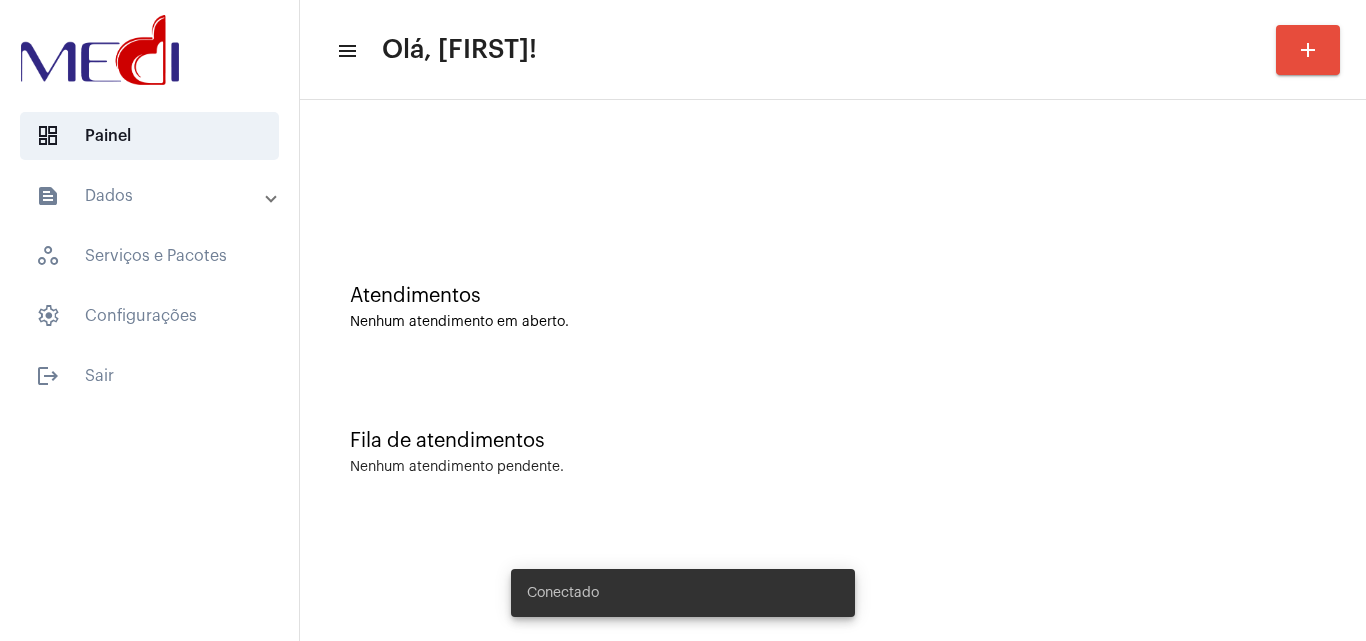 scroll, scrollTop: 0, scrollLeft: 0, axis: both 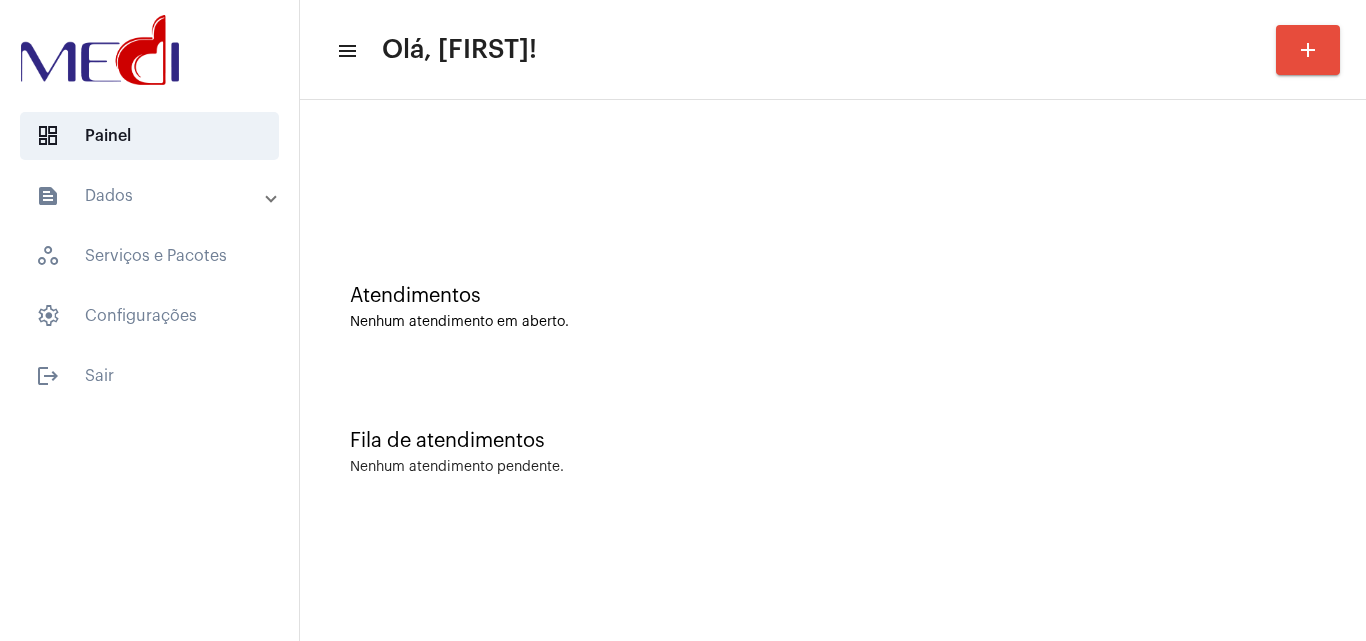 click on "Fila de atendimentos Nenhum atendimento pendente." 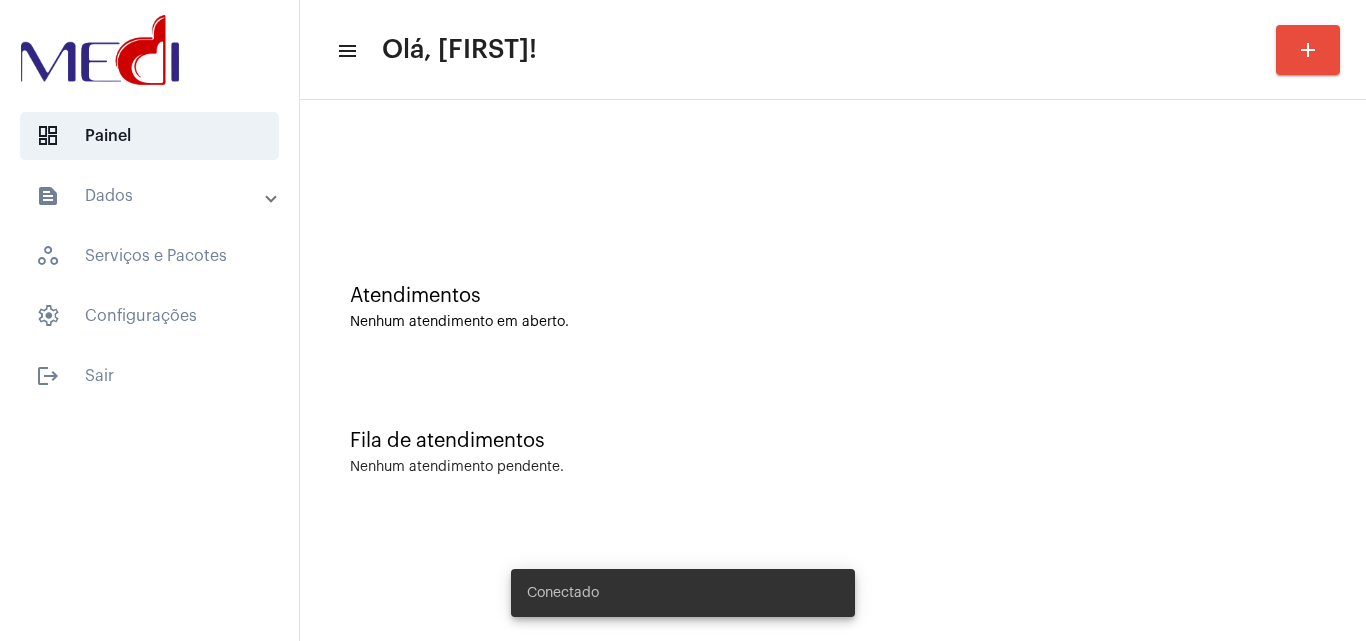 scroll, scrollTop: 0, scrollLeft: 0, axis: both 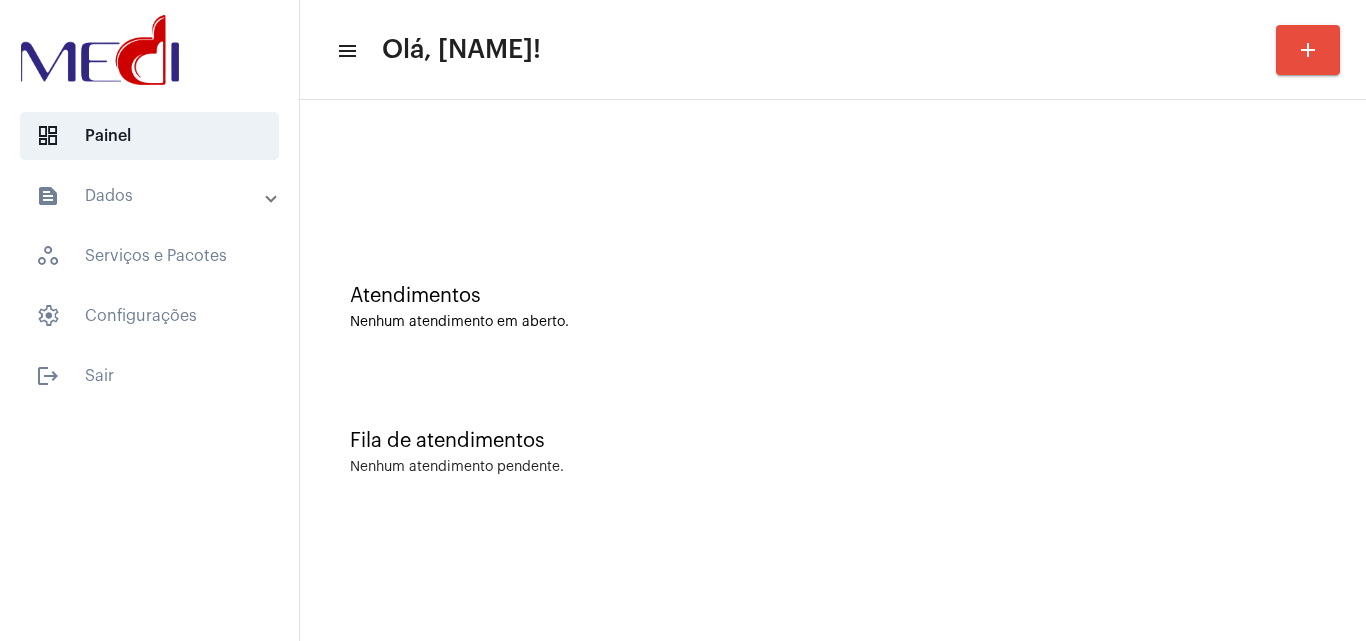 click on "Fila de atendimentos Nenhum atendimento pendente." 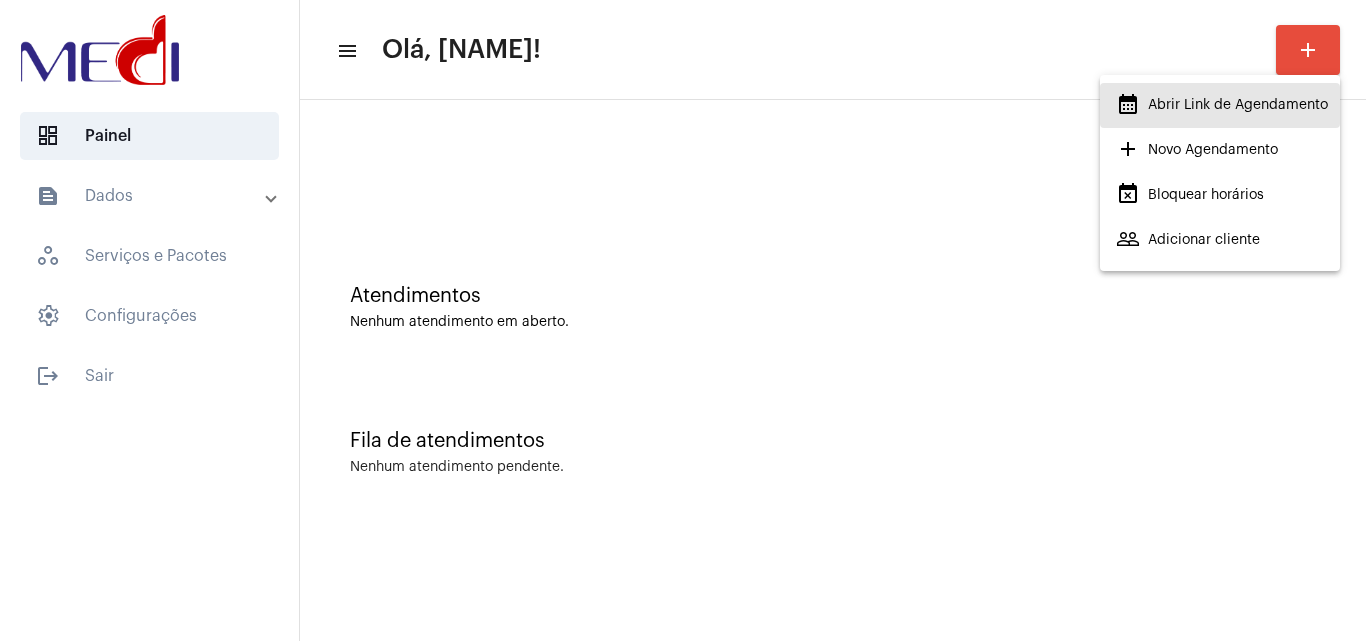 click on "calendar_month_outlined Abrir Link de Agendamento" at bounding box center (1222, 105) 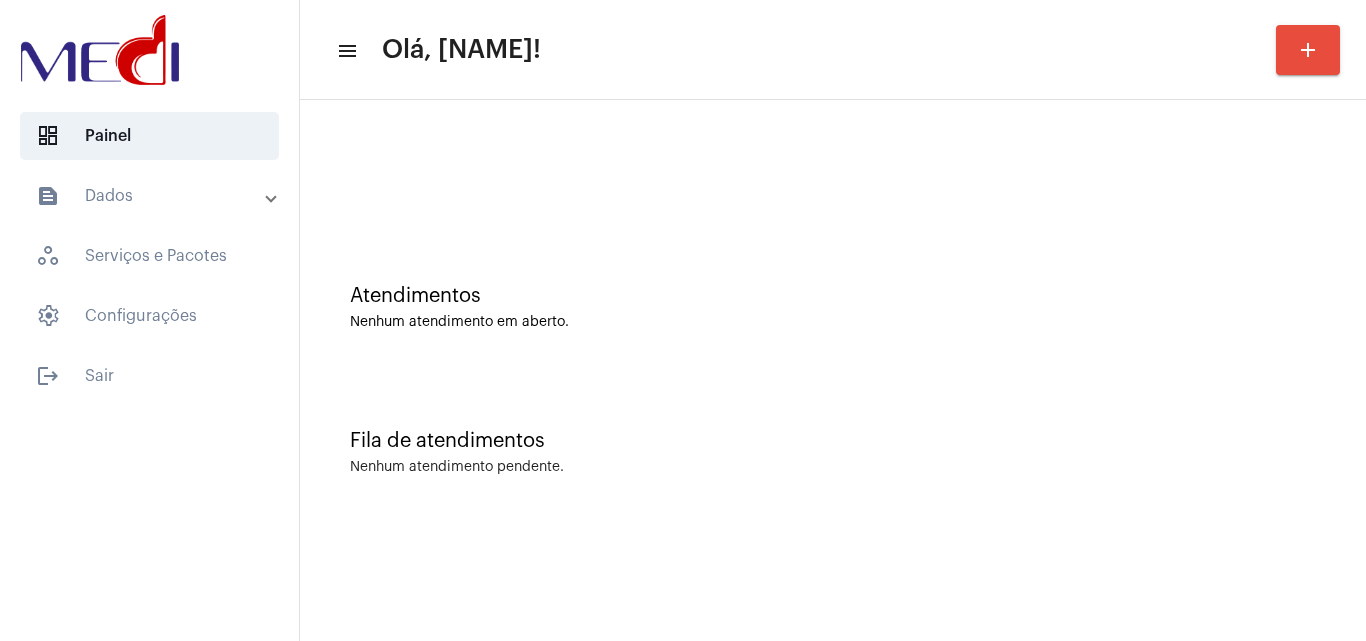 click on "Nenhum atendimento em aberto." 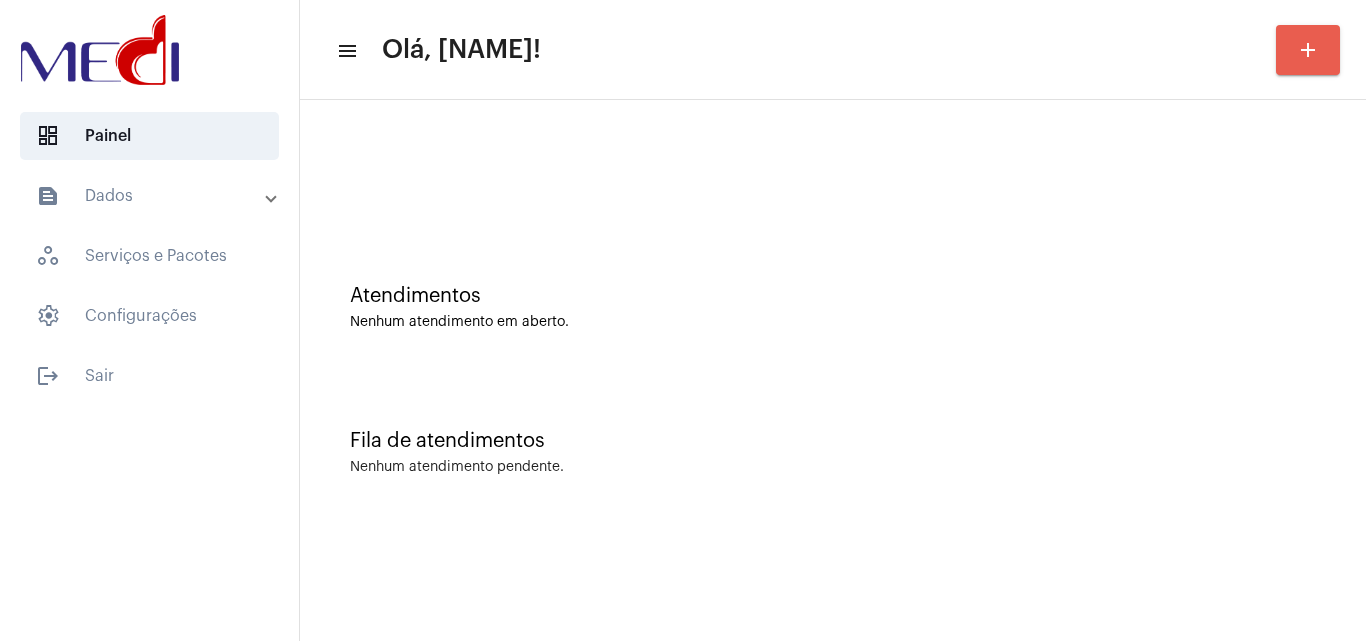 click on "add" 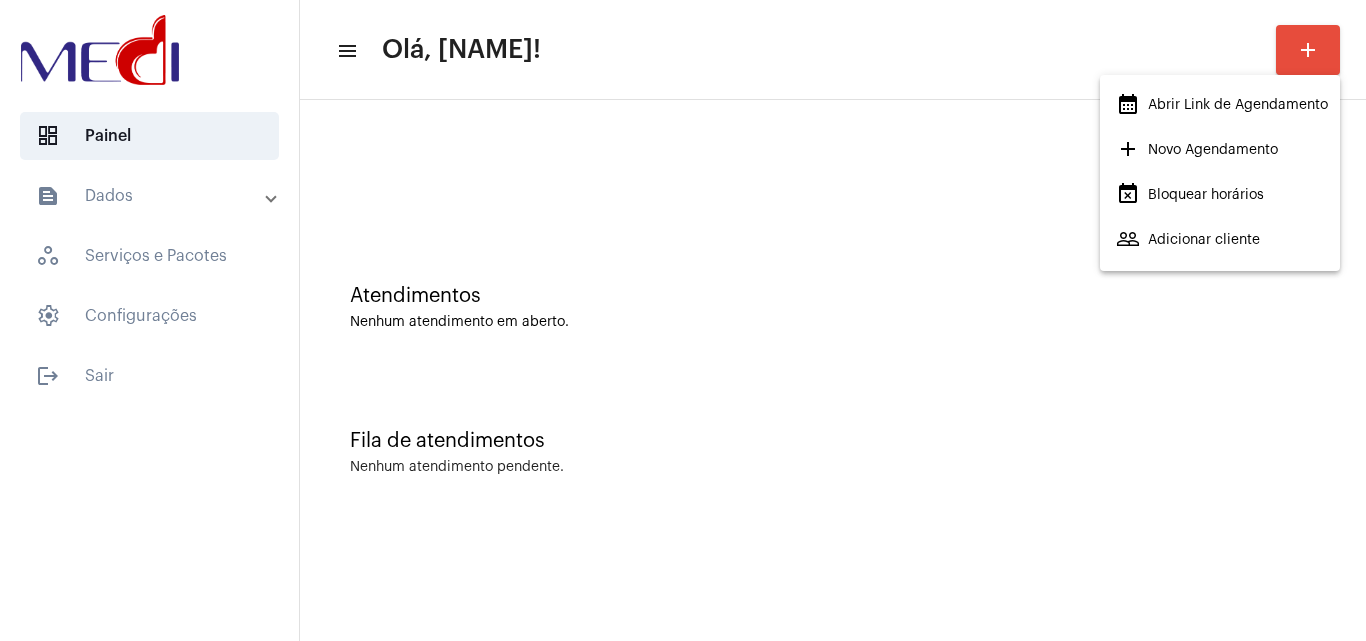 click on "calendar_month_outlined Abrir Link de Agendamento" at bounding box center (1222, 105) 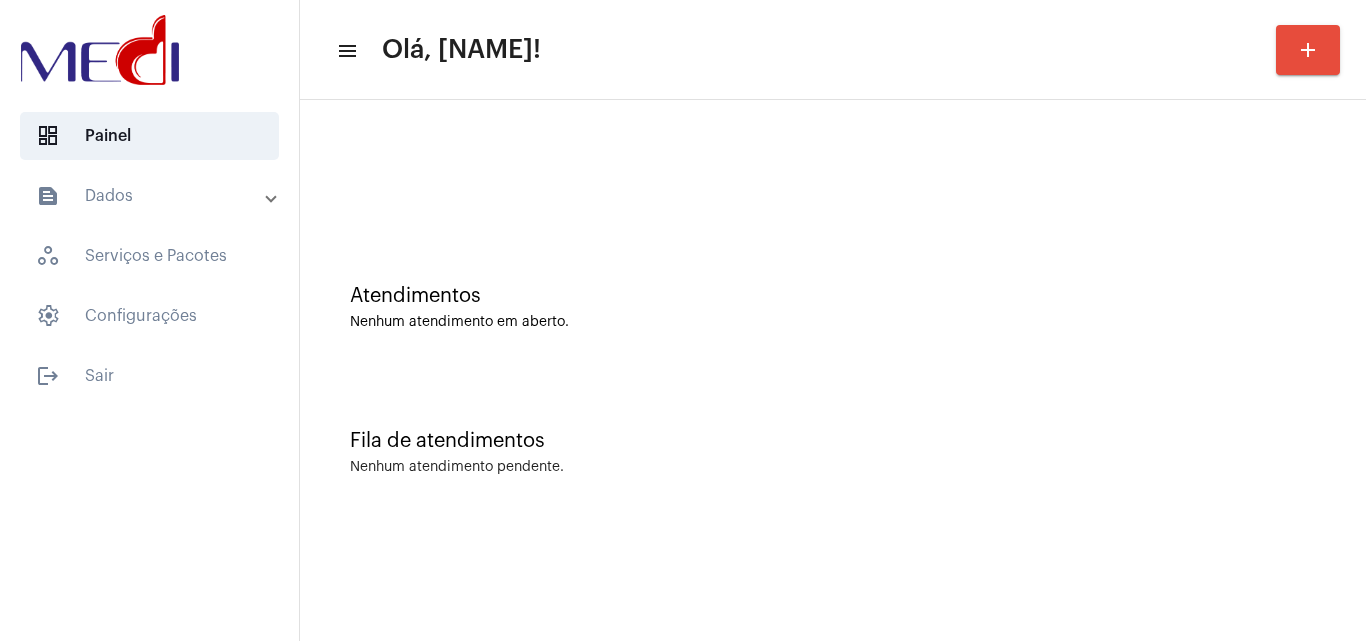 click on "Atendimentos Nenhum atendimento em aberto." 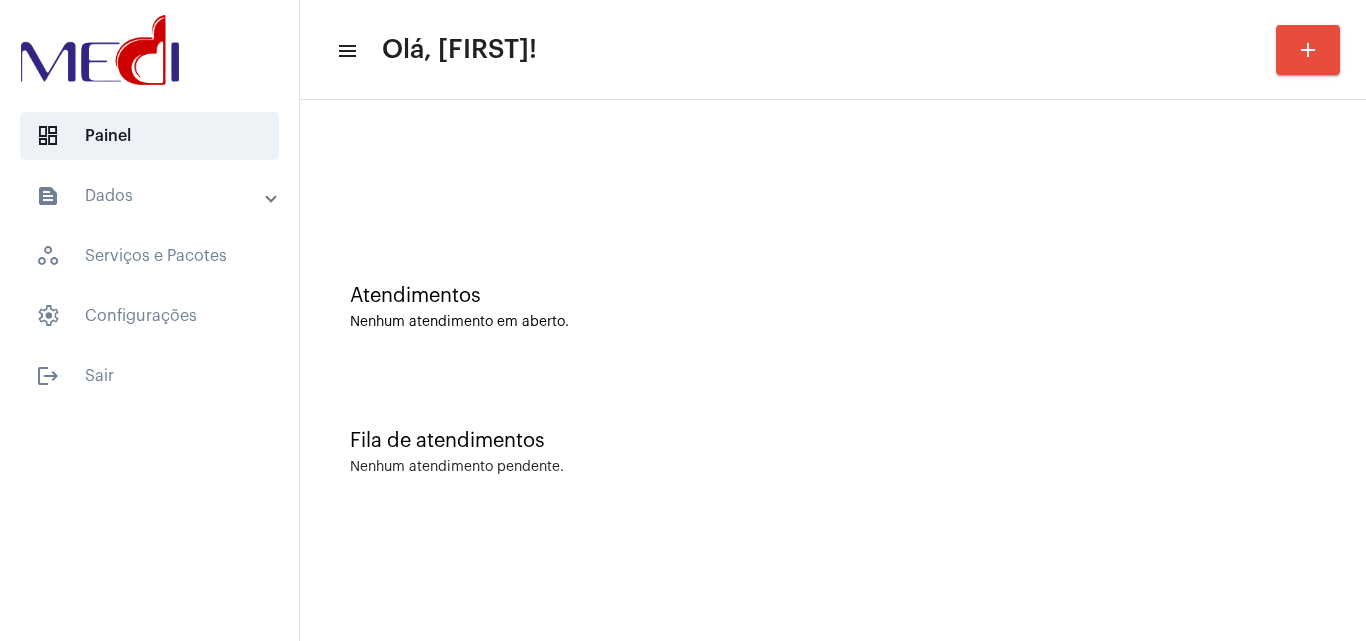 scroll, scrollTop: 0, scrollLeft: 0, axis: both 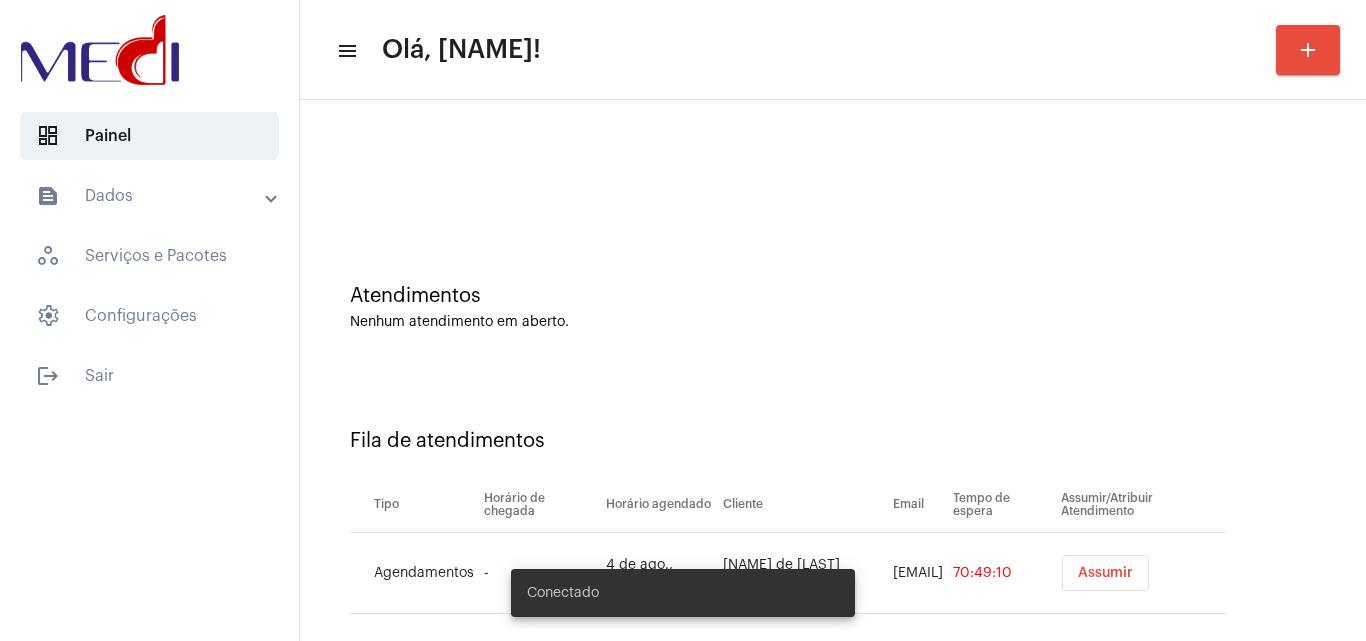 click on "Assumir" at bounding box center (1105, 573) 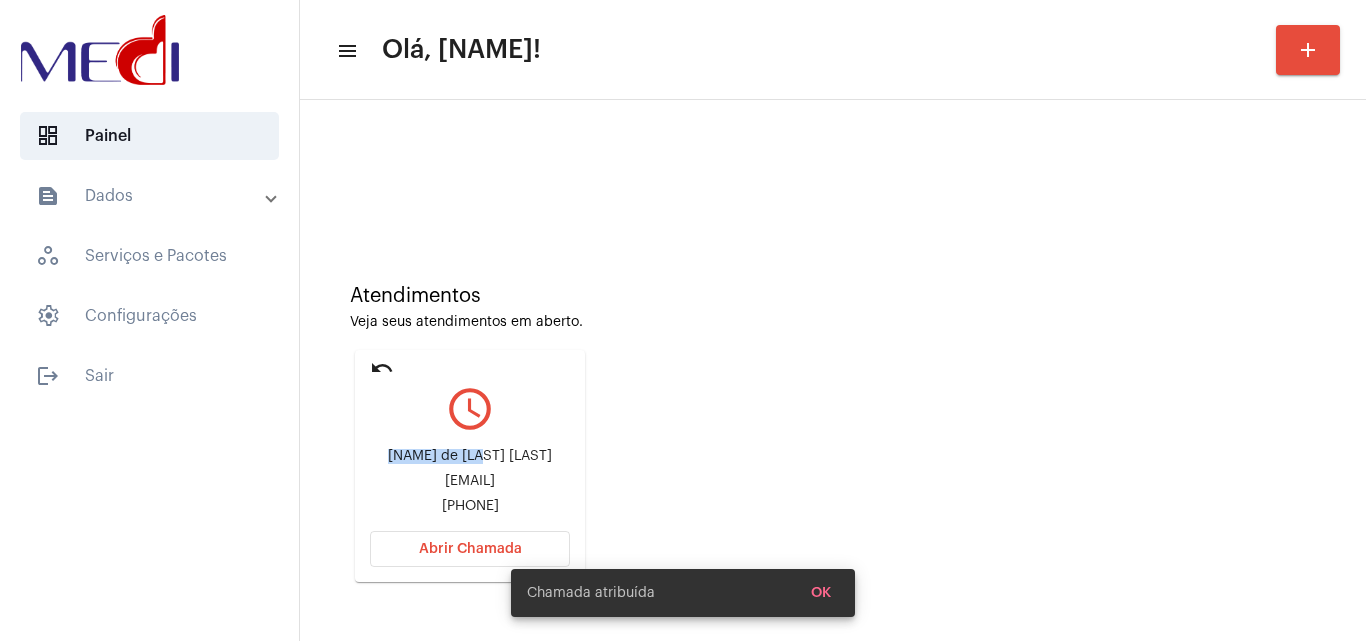 drag, startPoint x: 395, startPoint y: 453, endPoint x: 490, endPoint y: 458, distance: 95.131485 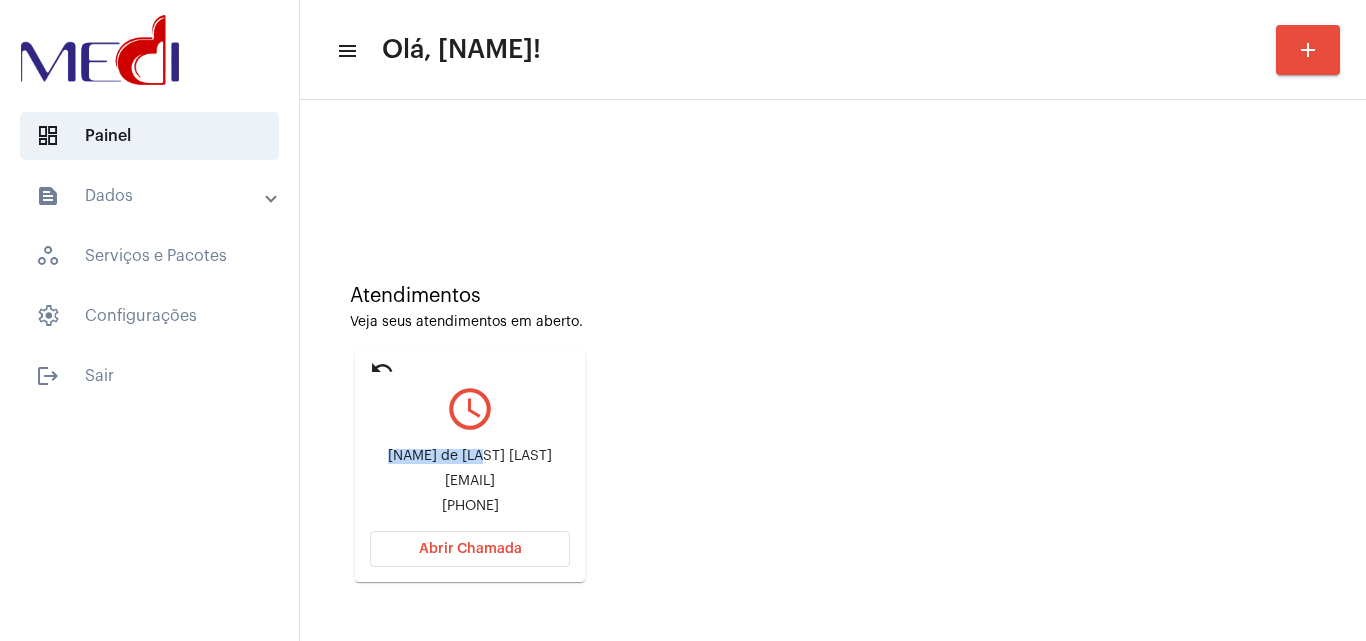 copy on "Ísis de Almei" 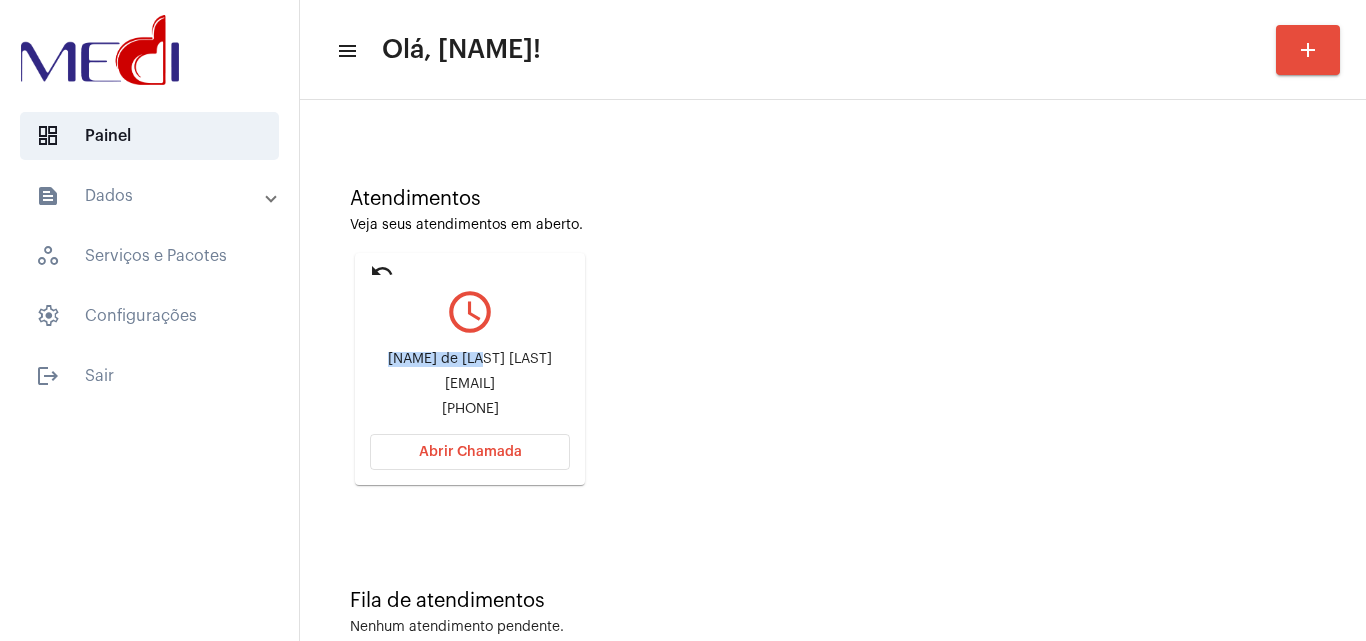 scroll, scrollTop: 141, scrollLeft: 0, axis: vertical 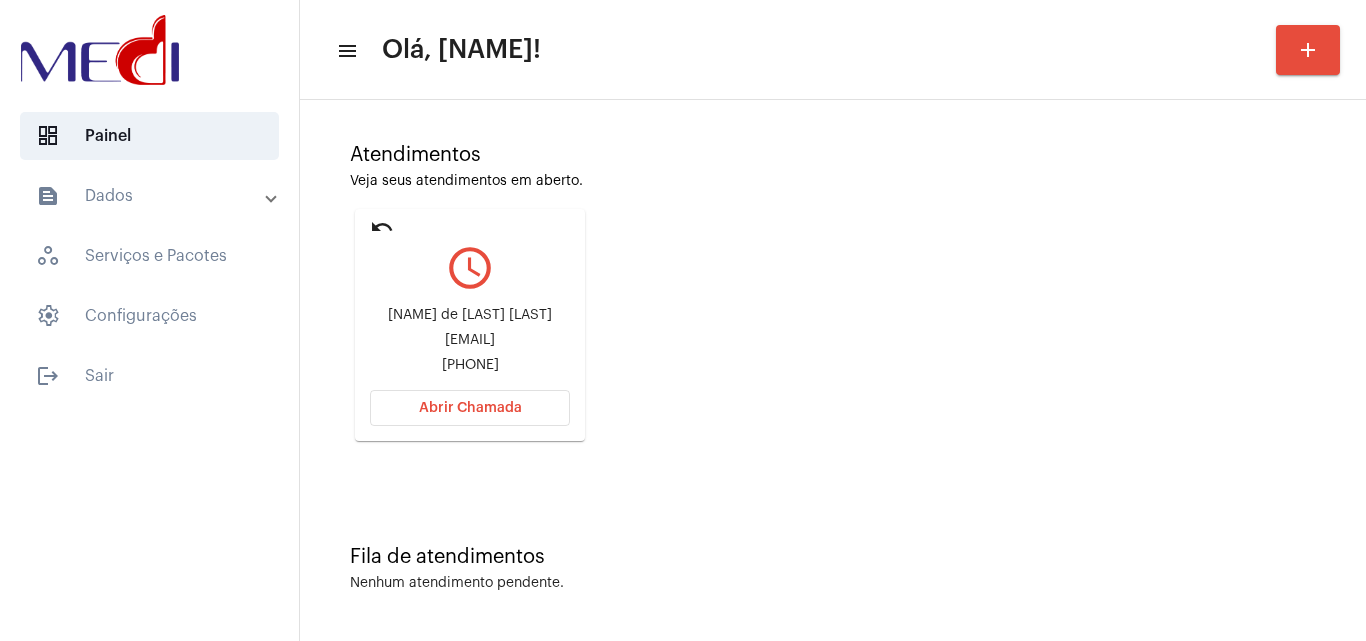 click on "Atendimentos Veja seus atendimentos em aberto. undo query_builder Ísis de Almeida Silva  aldyane_smt@hotmail.com +5511949363856 Abrir Chamada" 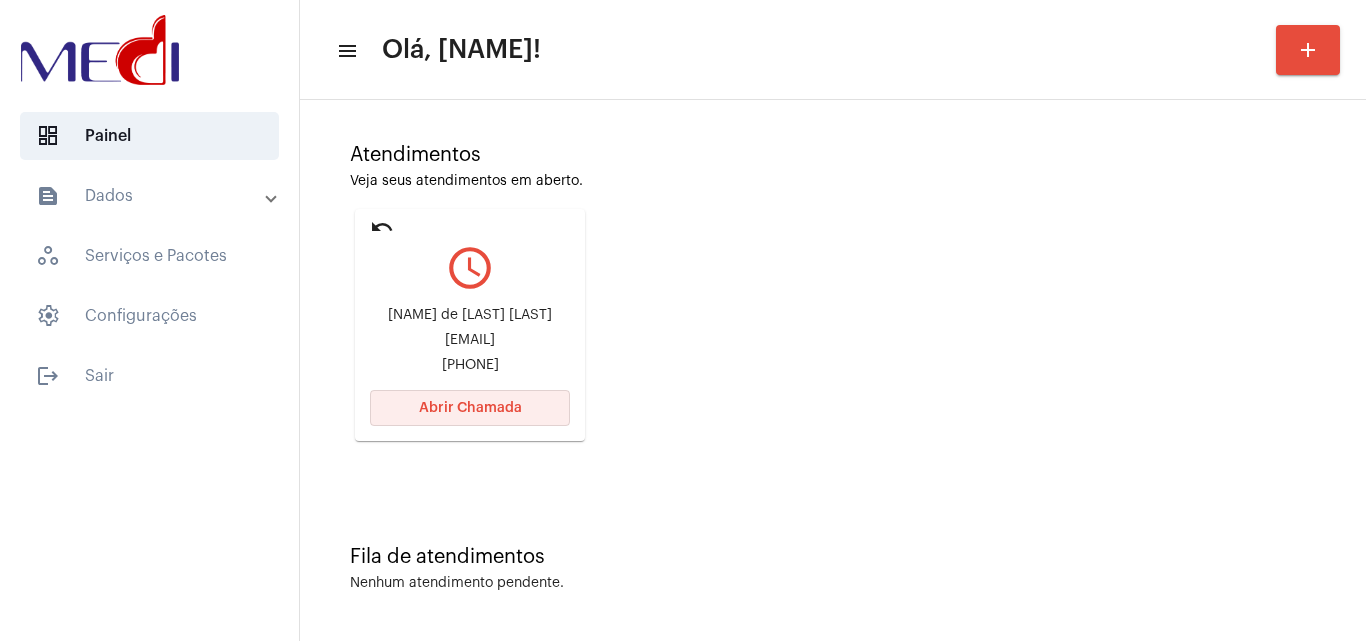 click on "Abrir Chamada" 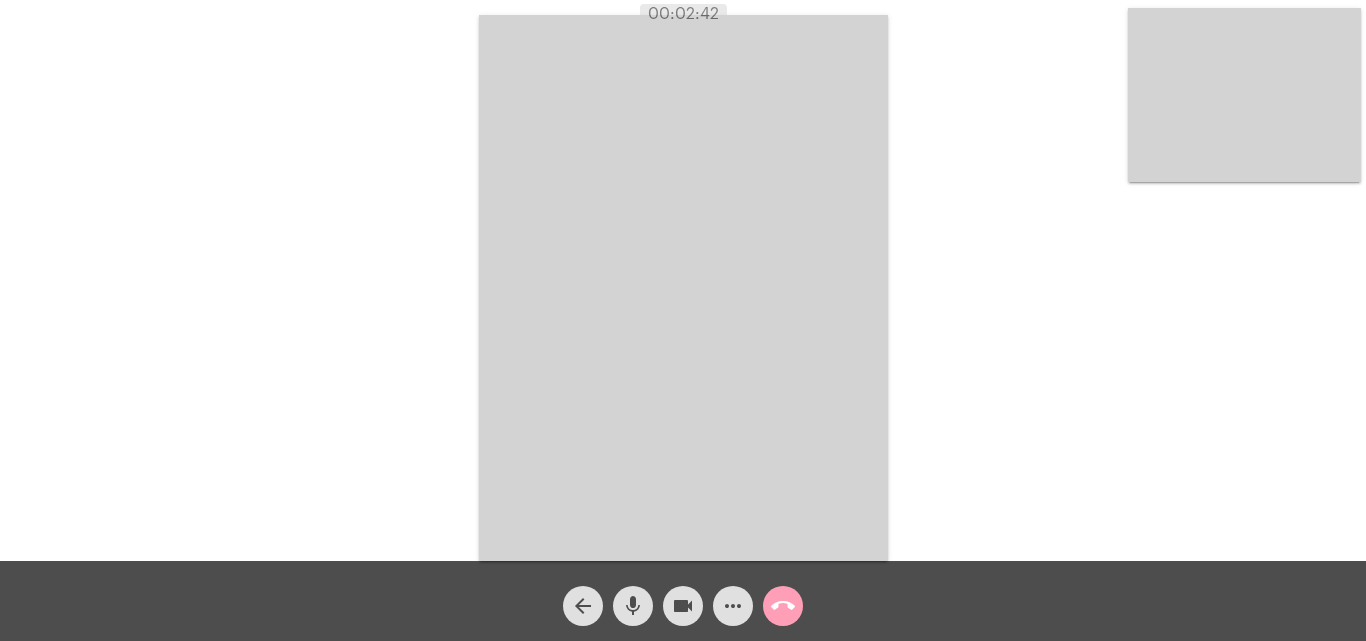 click on "call_end" 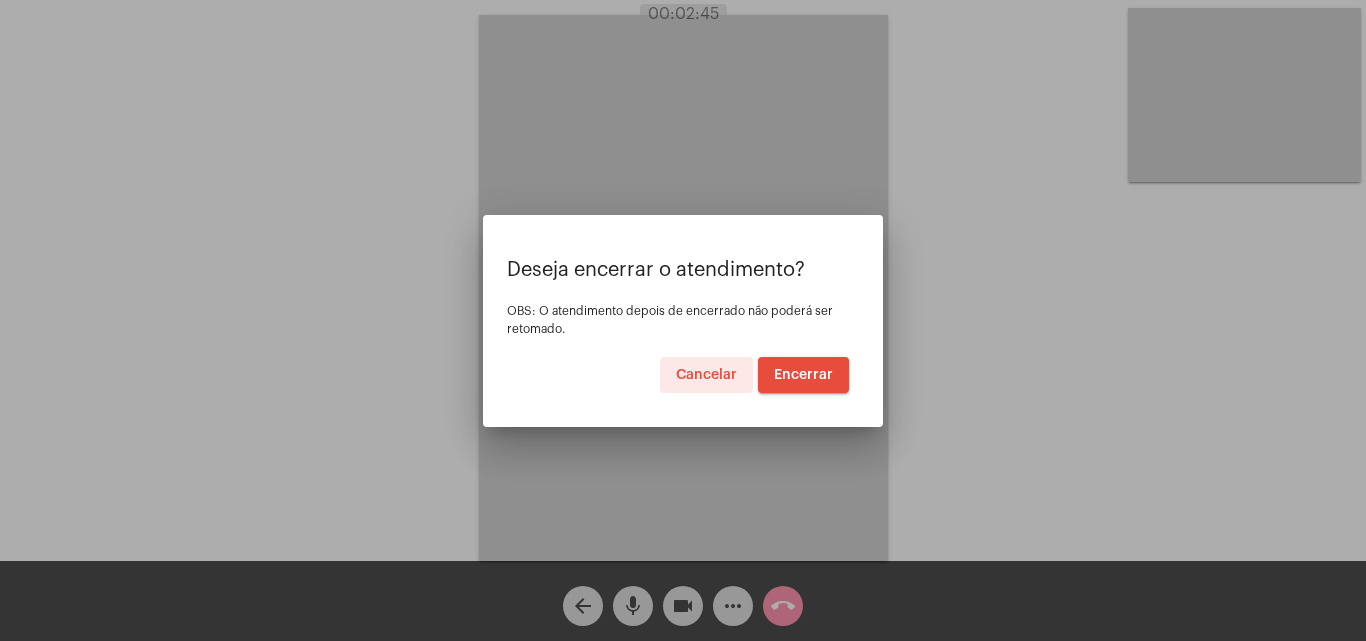 click on "Encerrar" at bounding box center (803, 375) 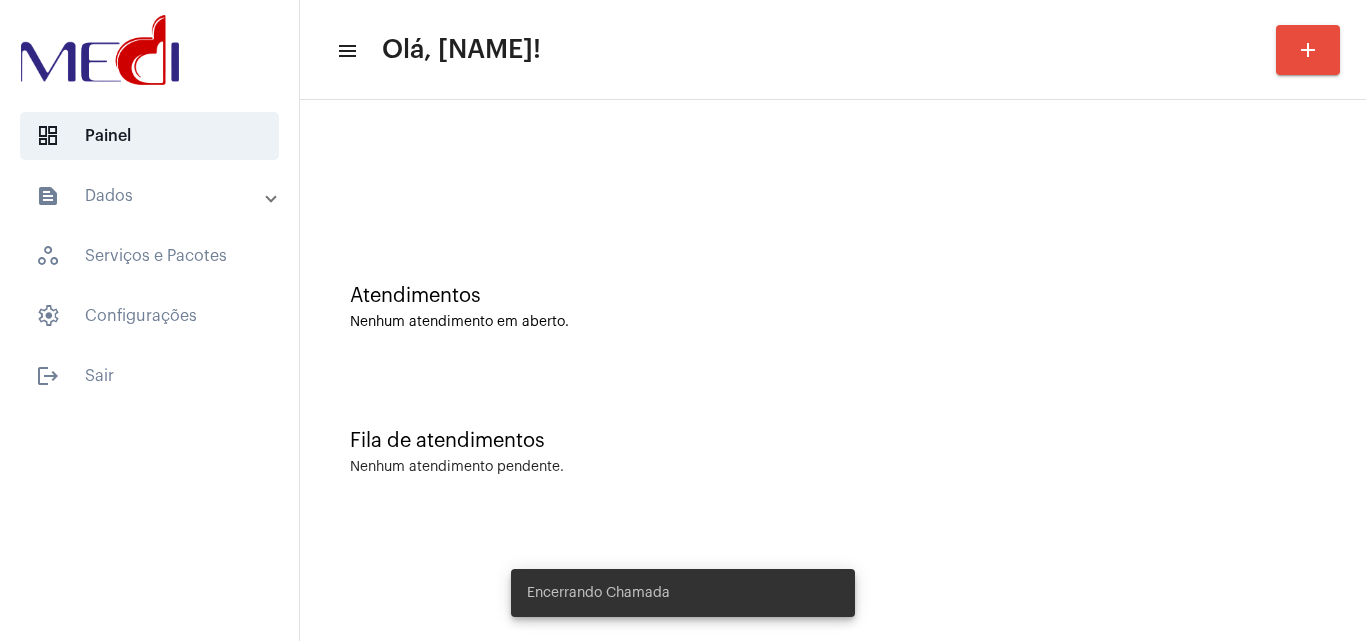 click on "Fila de atendimentos Nenhum atendimento pendente." 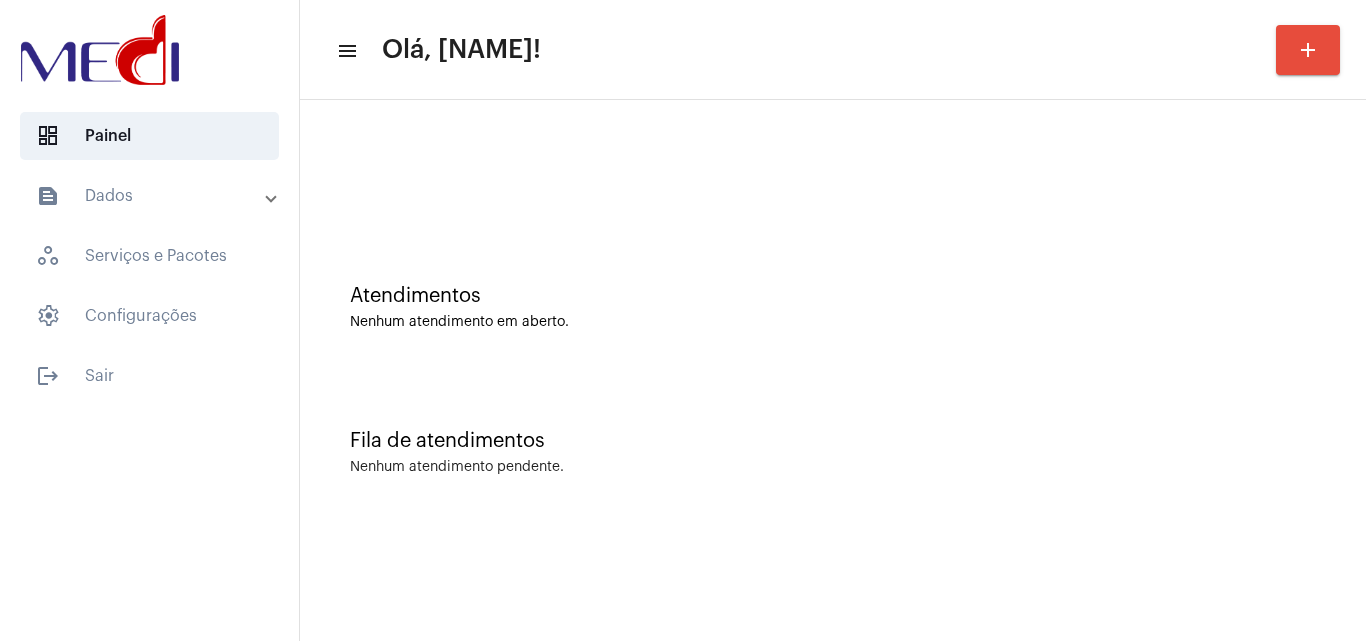 click on "Atendimentos Nenhum atendimento em aberto." 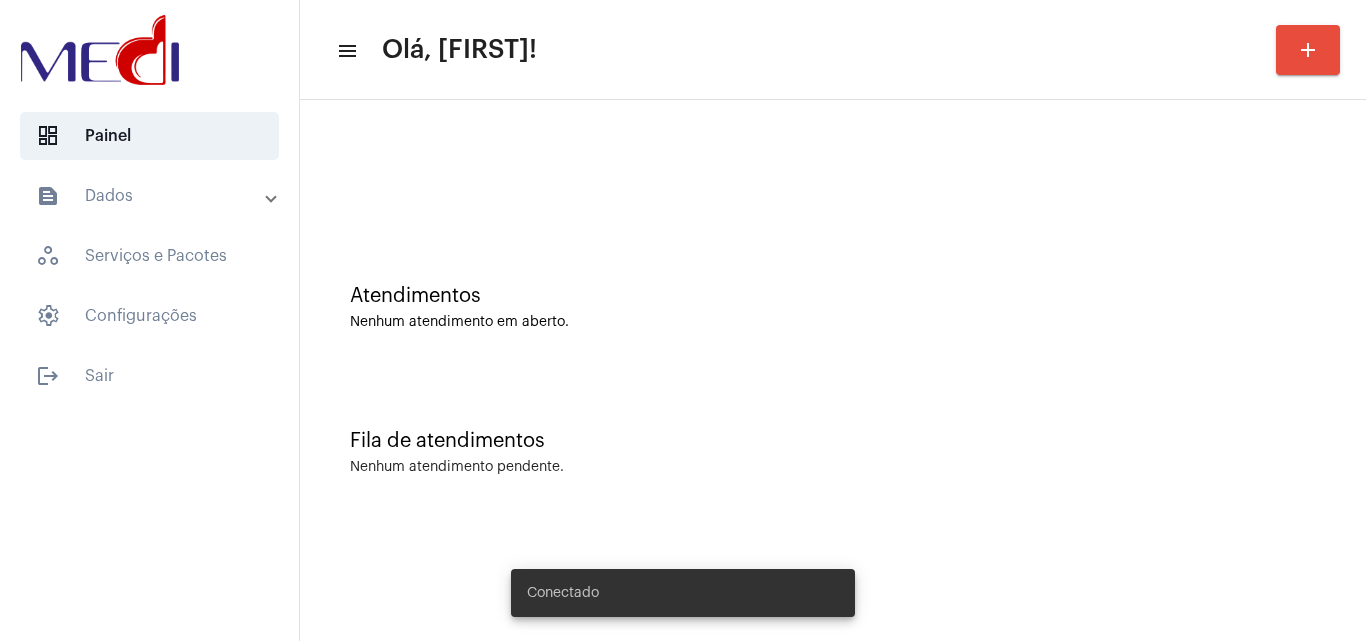 scroll, scrollTop: 0, scrollLeft: 0, axis: both 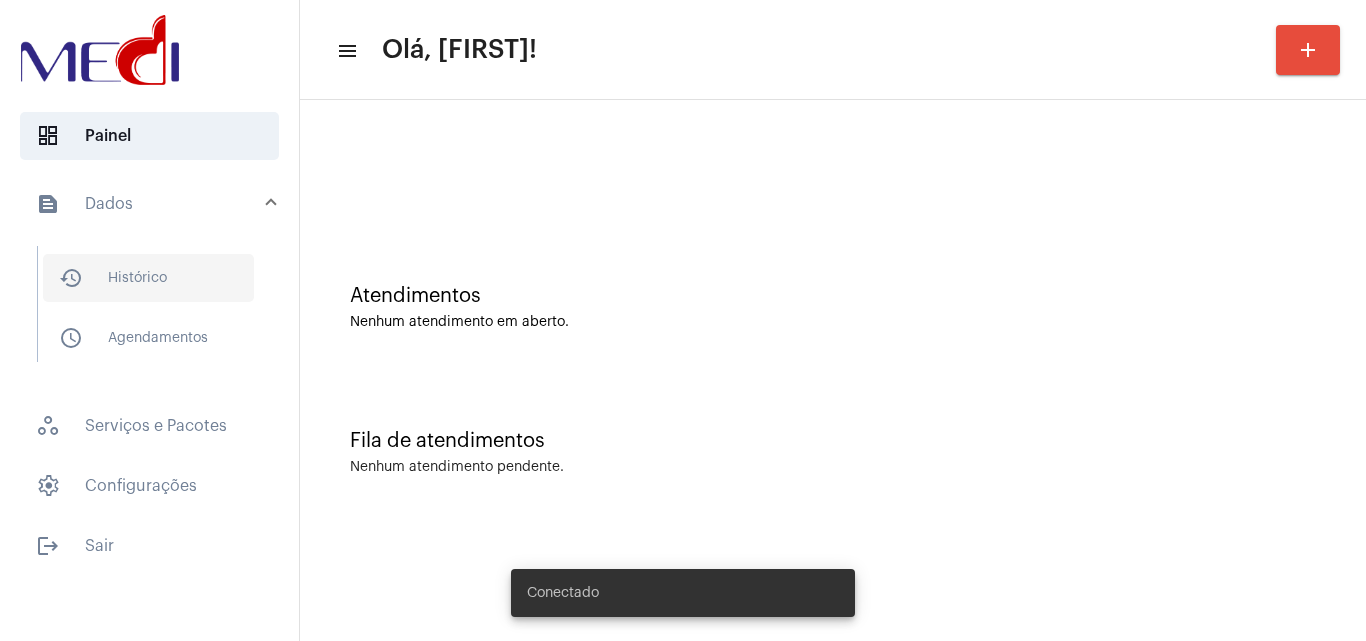 click on "history_outlined  Histórico" at bounding box center (148, 278) 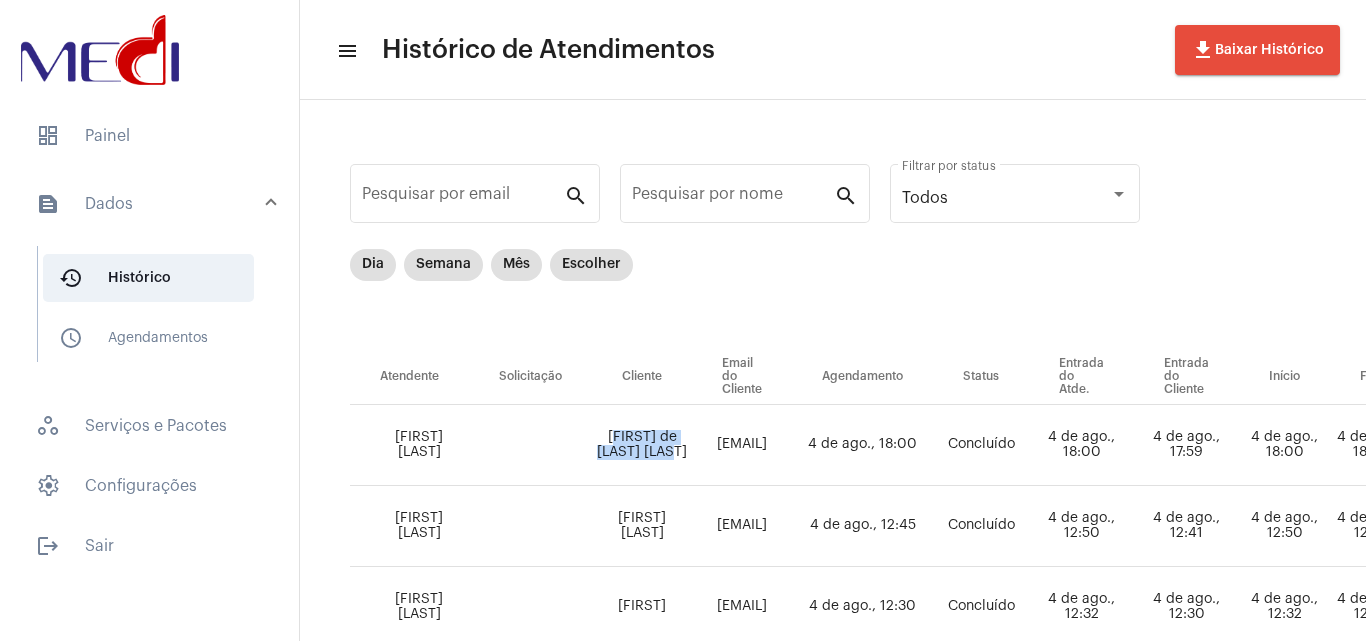 drag, startPoint x: 620, startPoint y: 425, endPoint x: 692, endPoint y: 448, distance: 75.58439 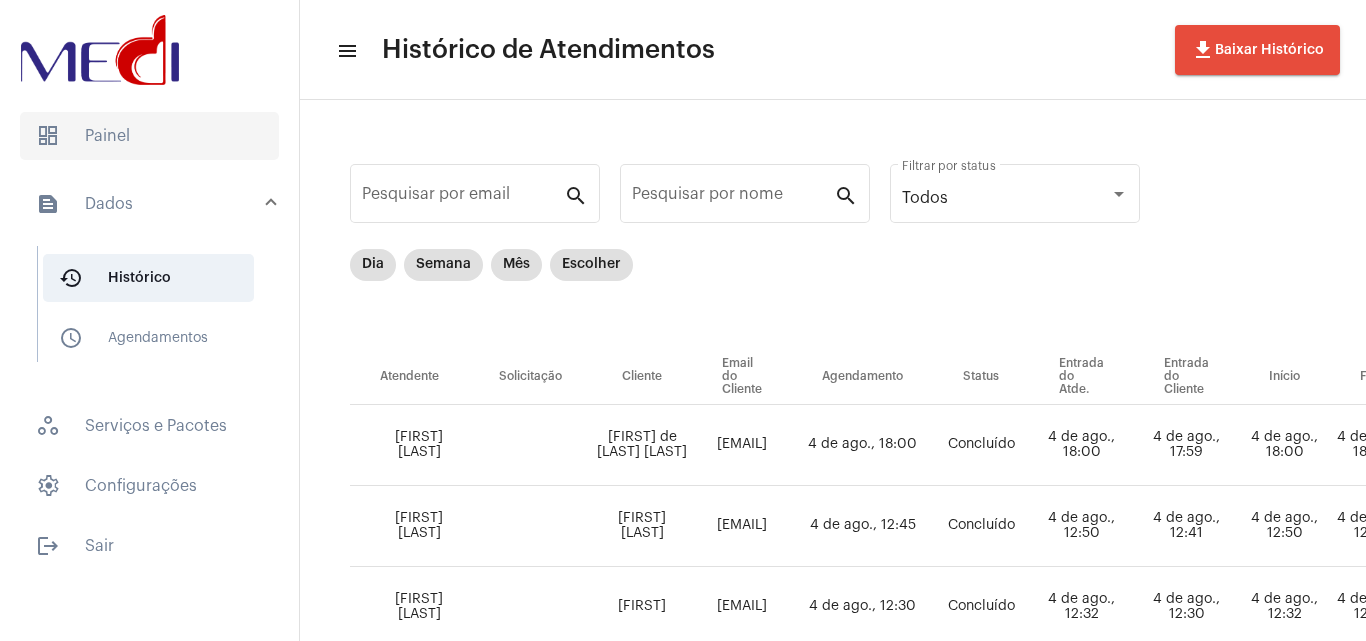 click on "dashboard   Painel" 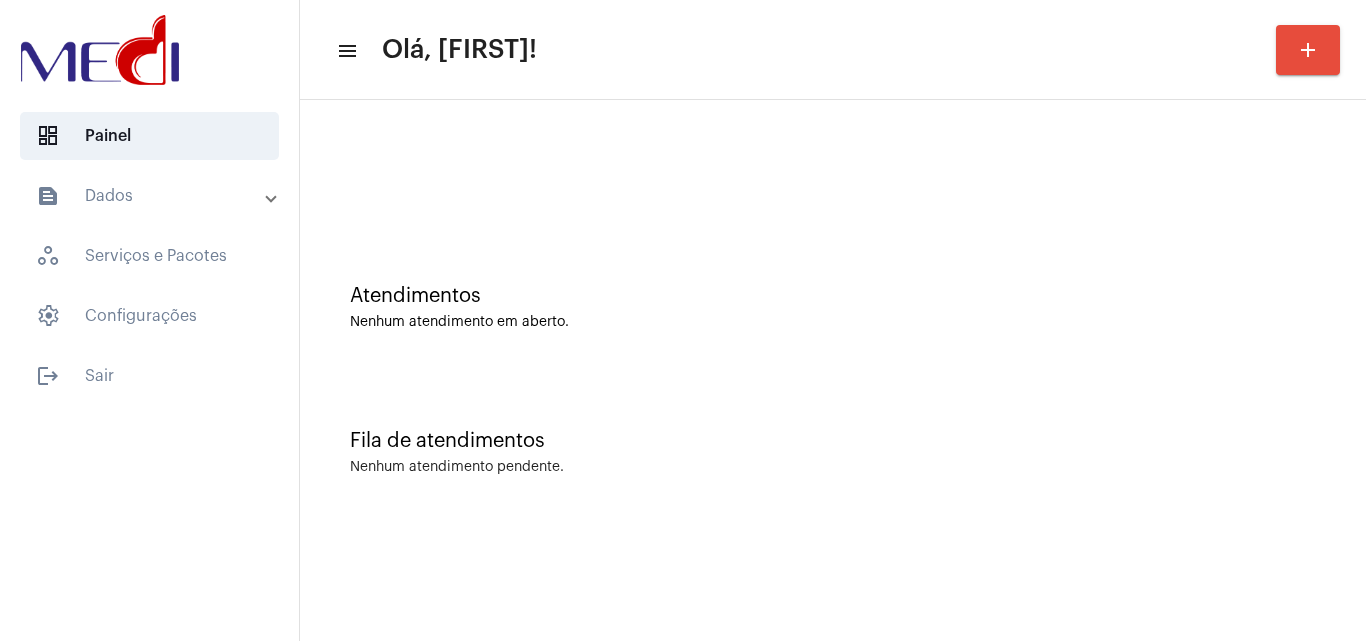 click on "Nenhum atendimento em aberto." 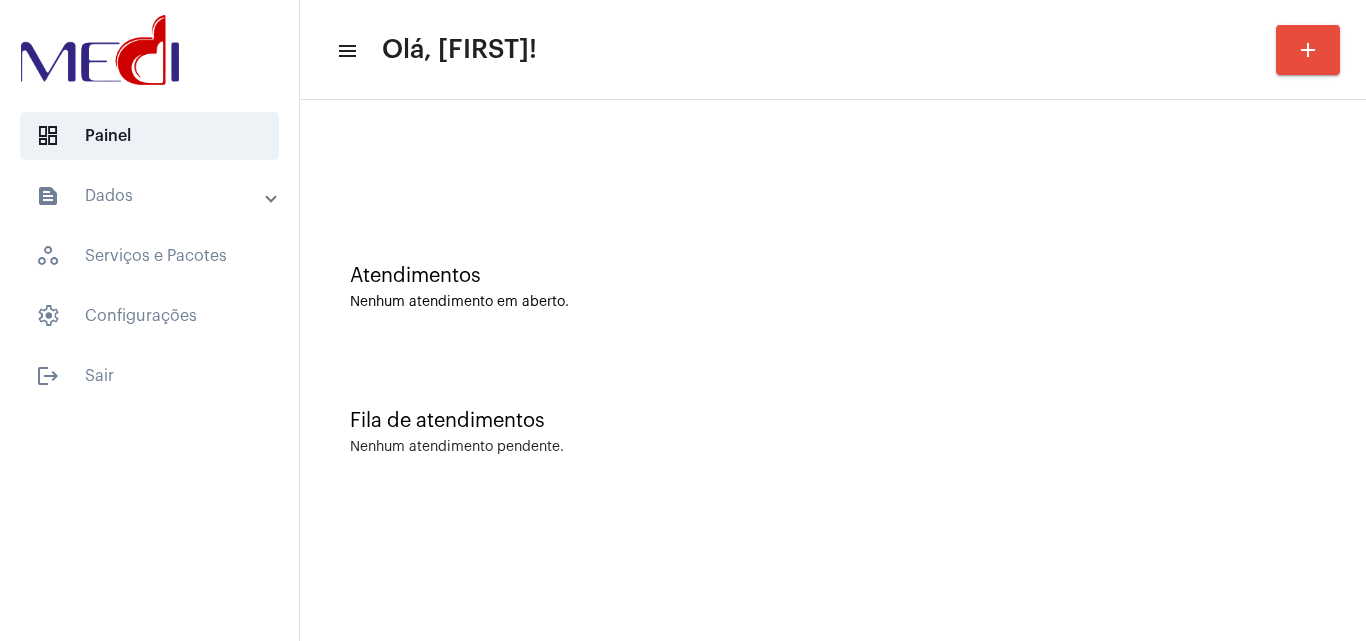 scroll, scrollTop: 0, scrollLeft: 0, axis: both 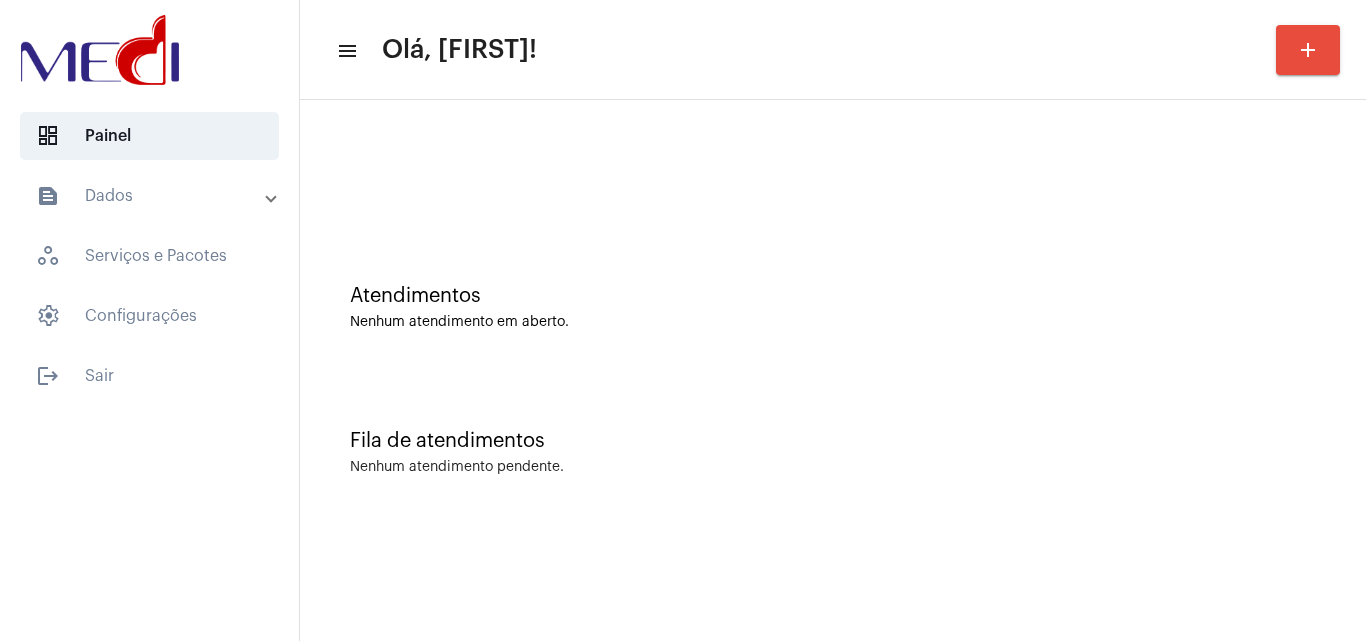 click on "Atendimentos" 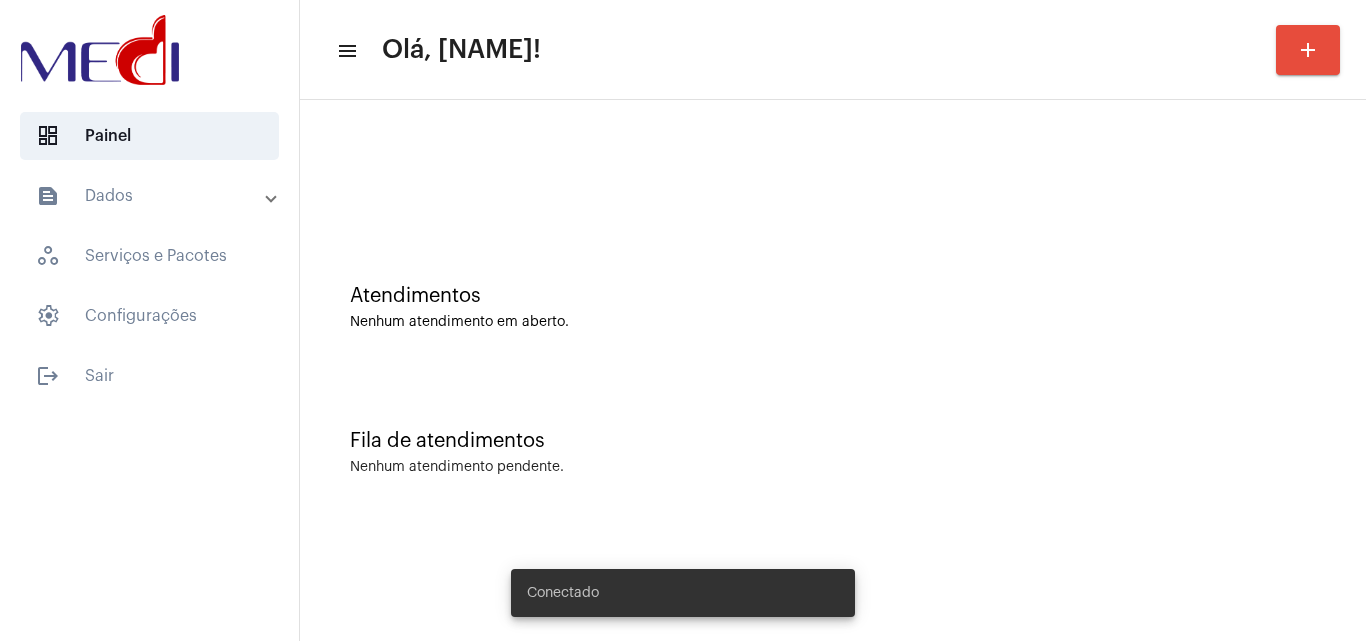scroll, scrollTop: 0, scrollLeft: 0, axis: both 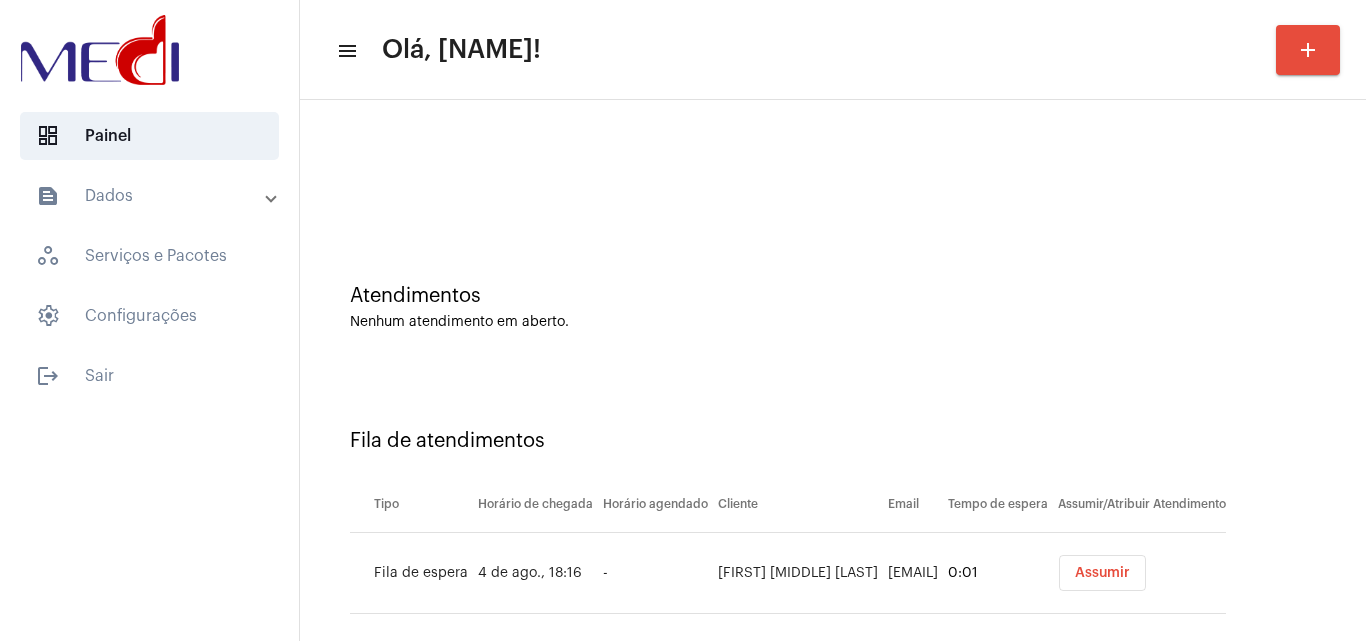 click on "Assumir" at bounding box center [1102, 573] 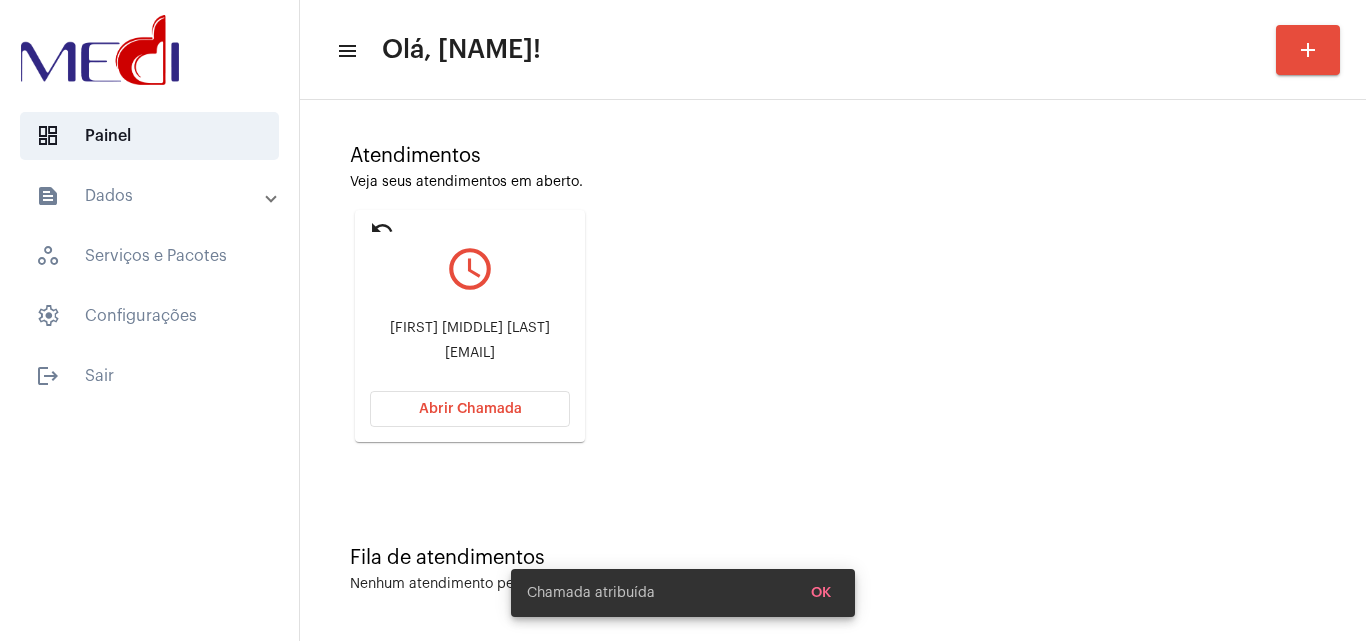 scroll, scrollTop: 141, scrollLeft: 0, axis: vertical 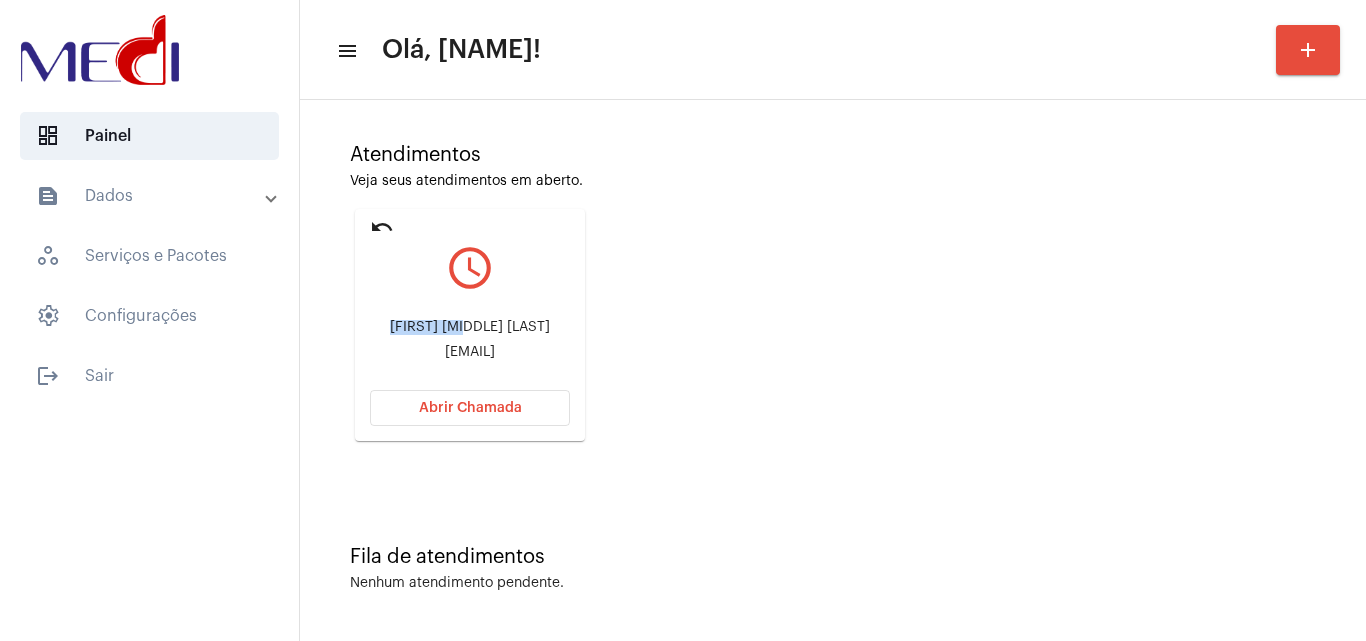 drag, startPoint x: 396, startPoint y: 327, endPoint x: 466, endPoint y: 335, distance: 70.45566 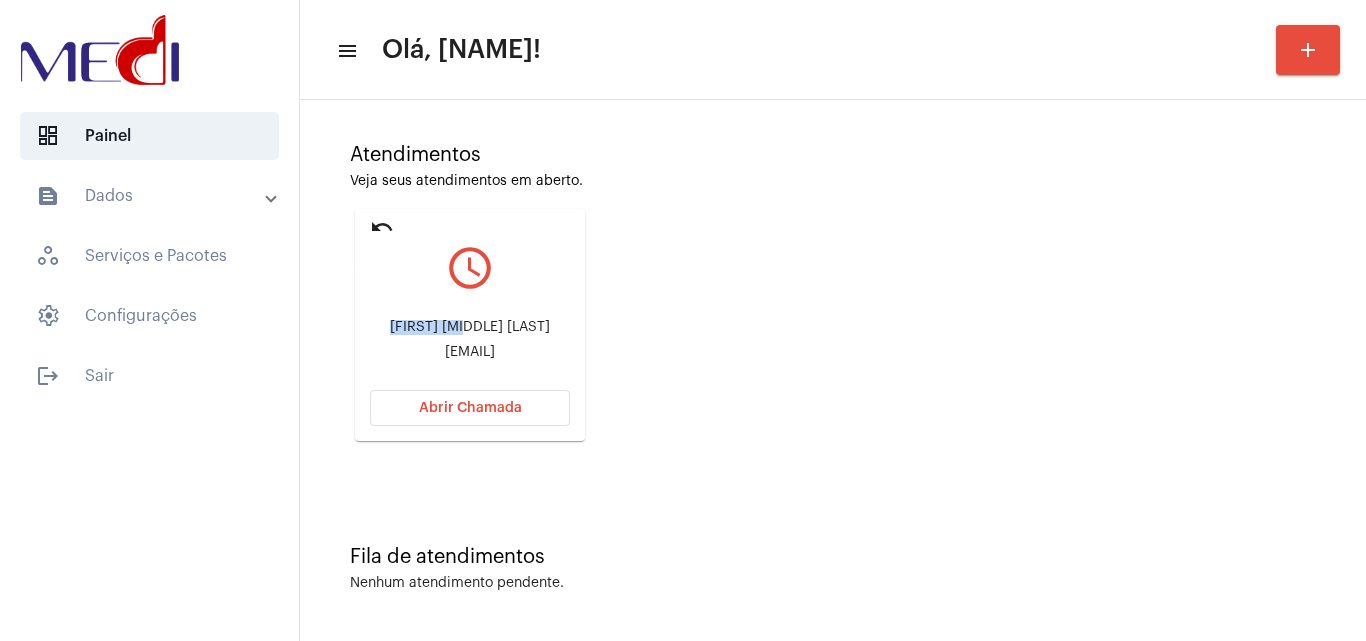 click on "undo" 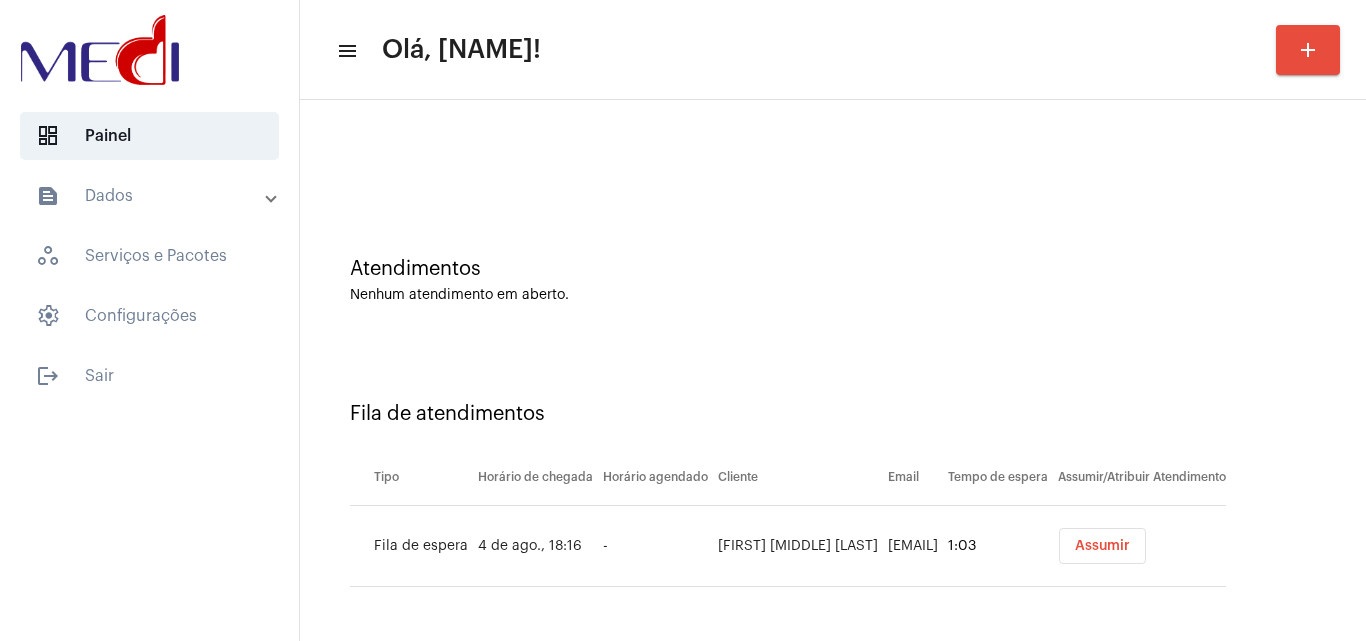 scroll, scrollTop: 0, scrollLeft: 0, axis: both 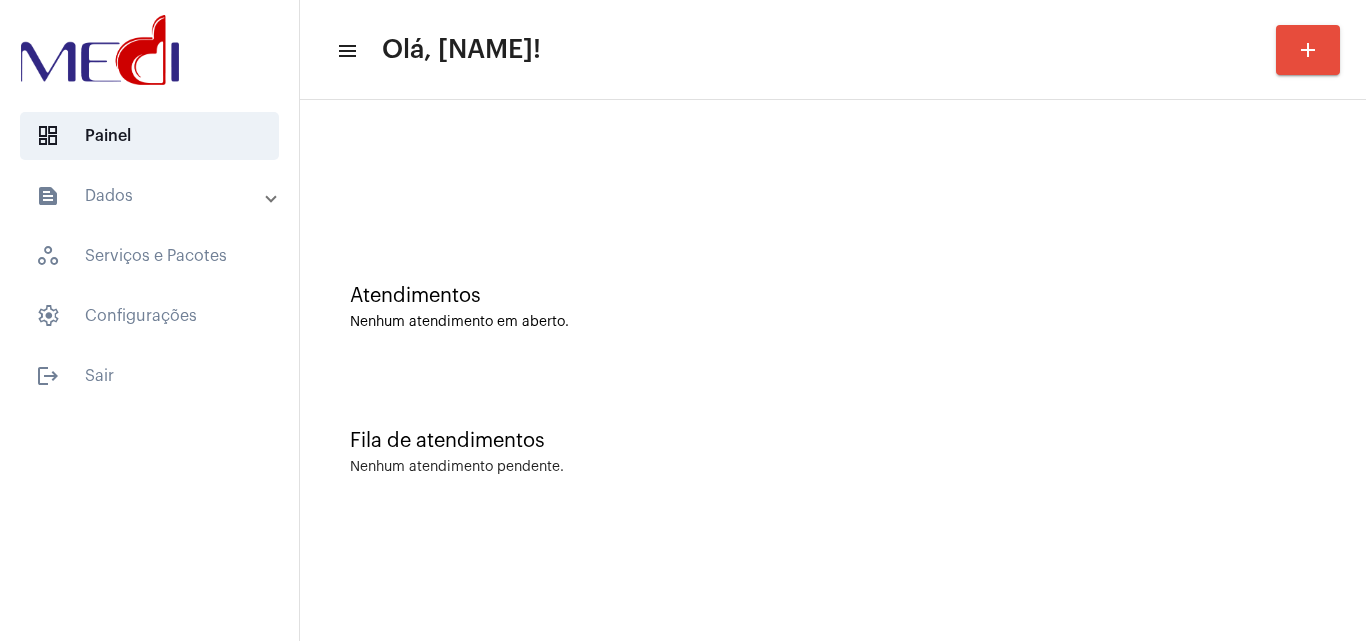 click on "Atendimentos Nenhum atendimento em aberto." 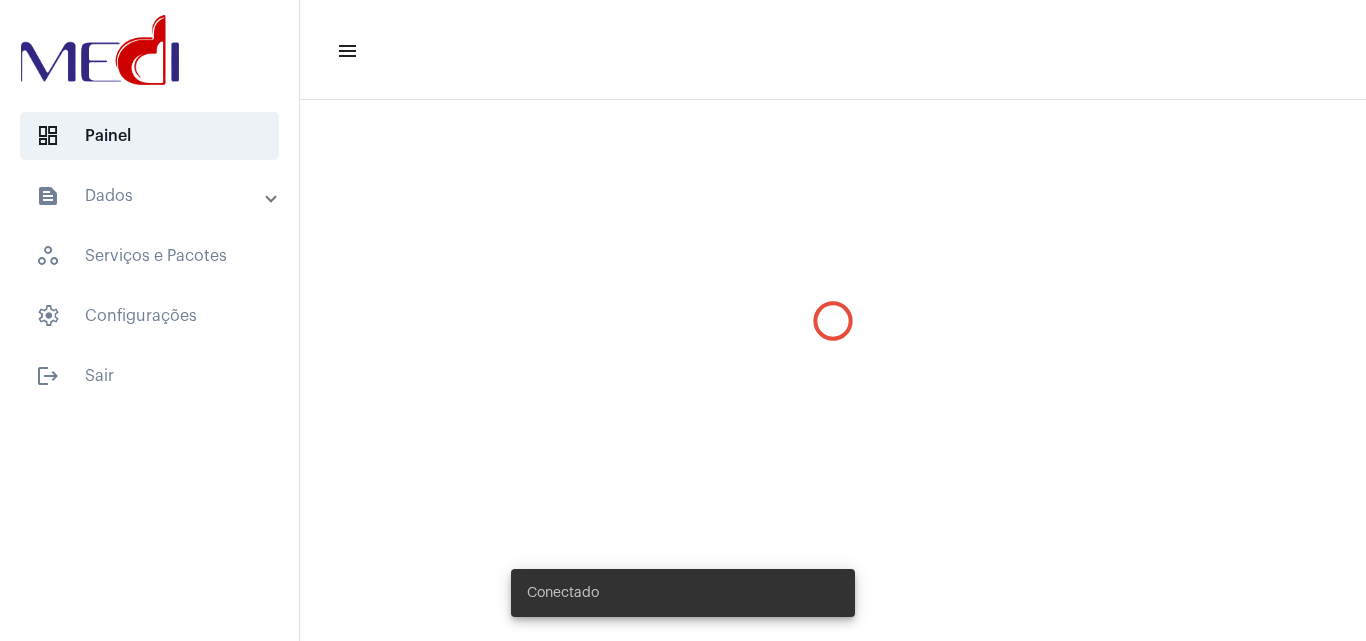 scroll, scrollTop: 0, scrollLeft: 0, axis: both 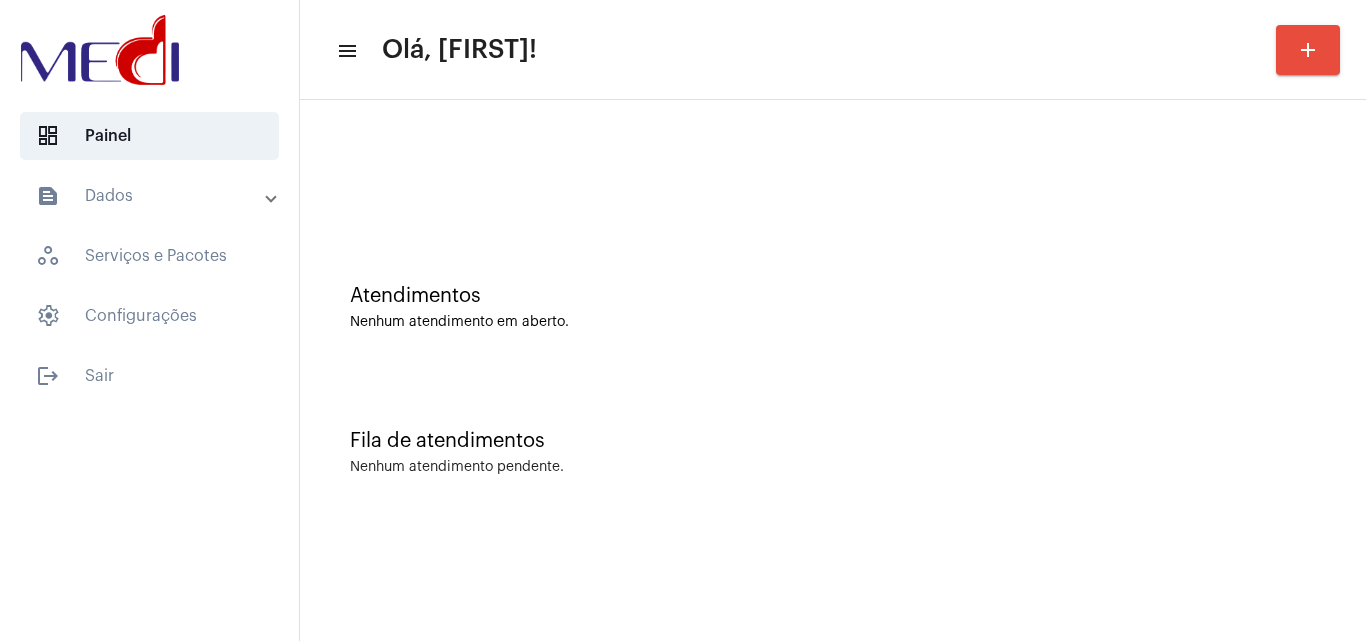 click on "Nenhum atendimento em aberto." 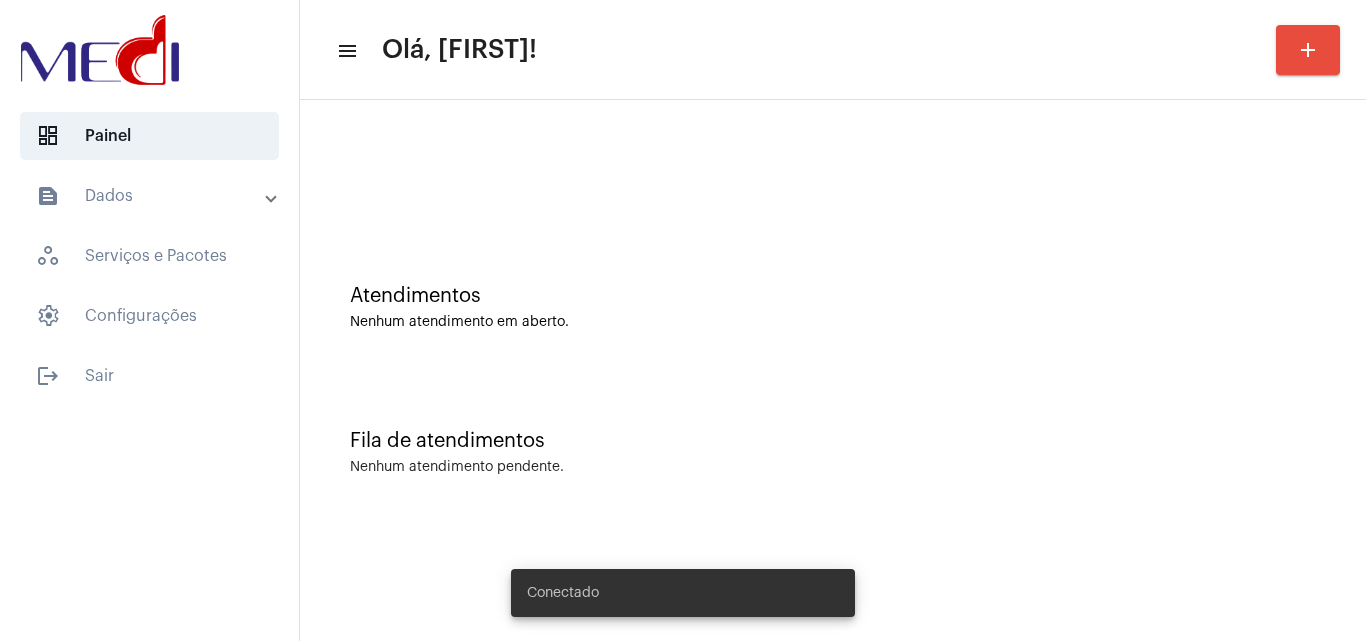 scroll, scrollTop: 0, scrollLeft: 0, axis: both 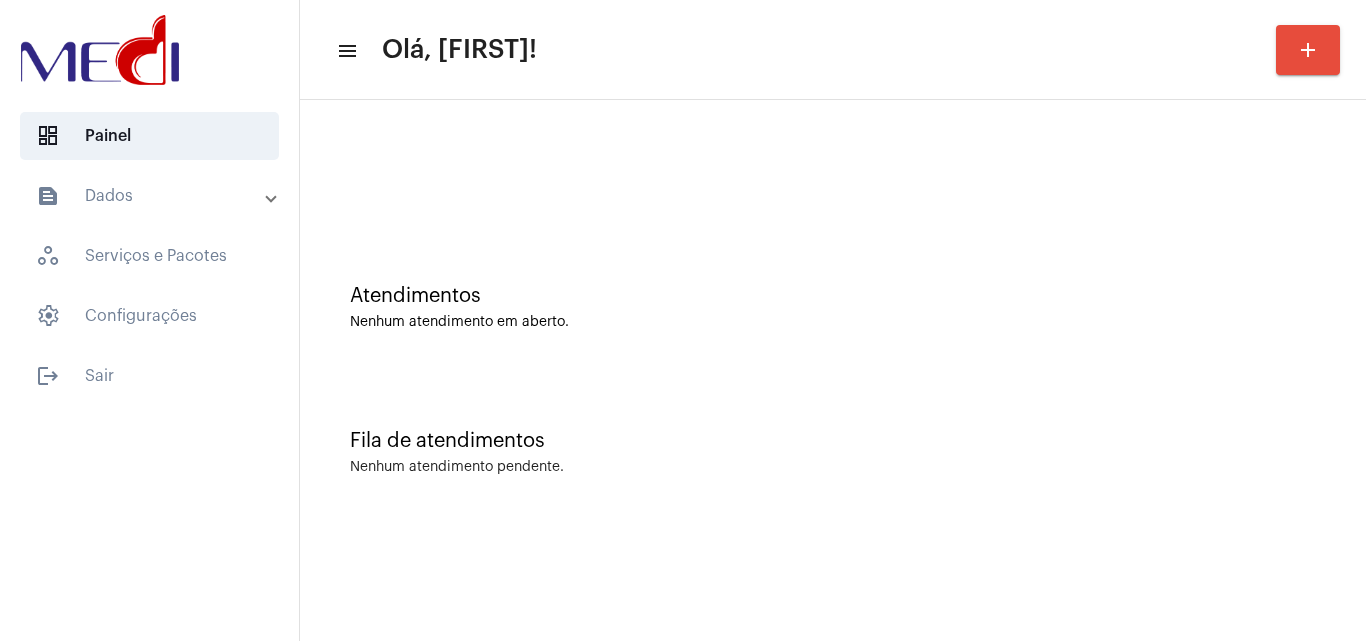 click on "Fila de atendimentos Nenhum atendimento pendente." 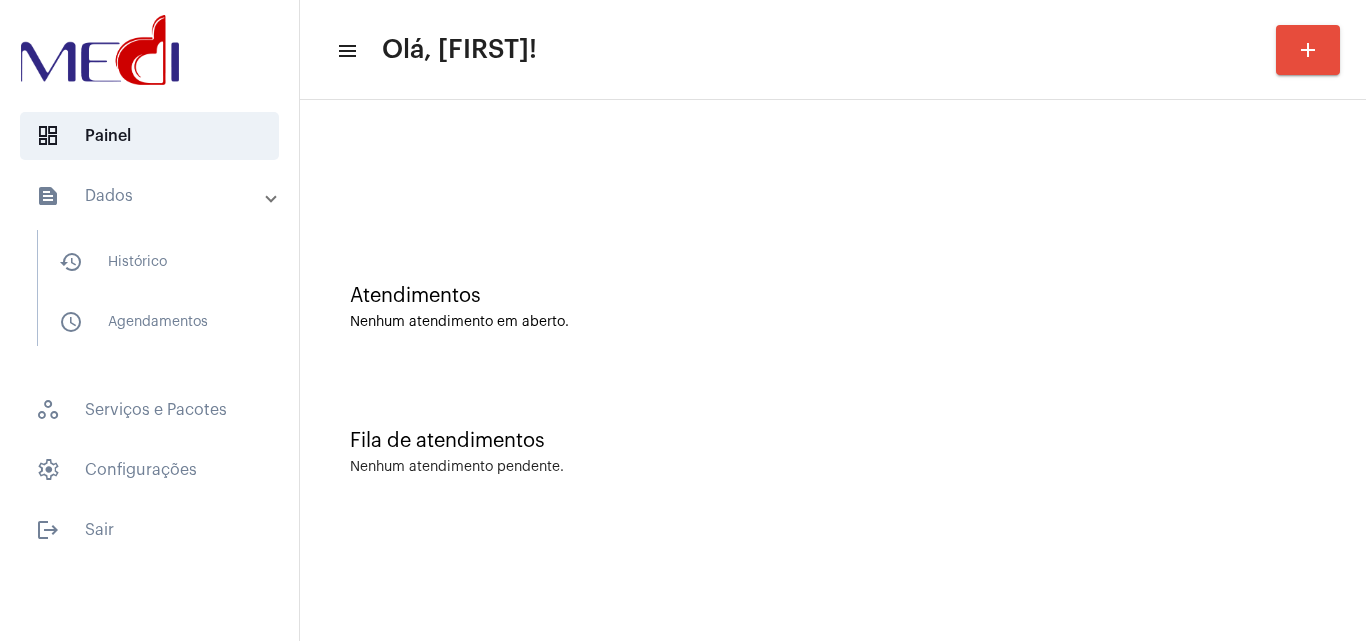 scroll, scrollTop: 0, scrollLeft: 0, axis: both 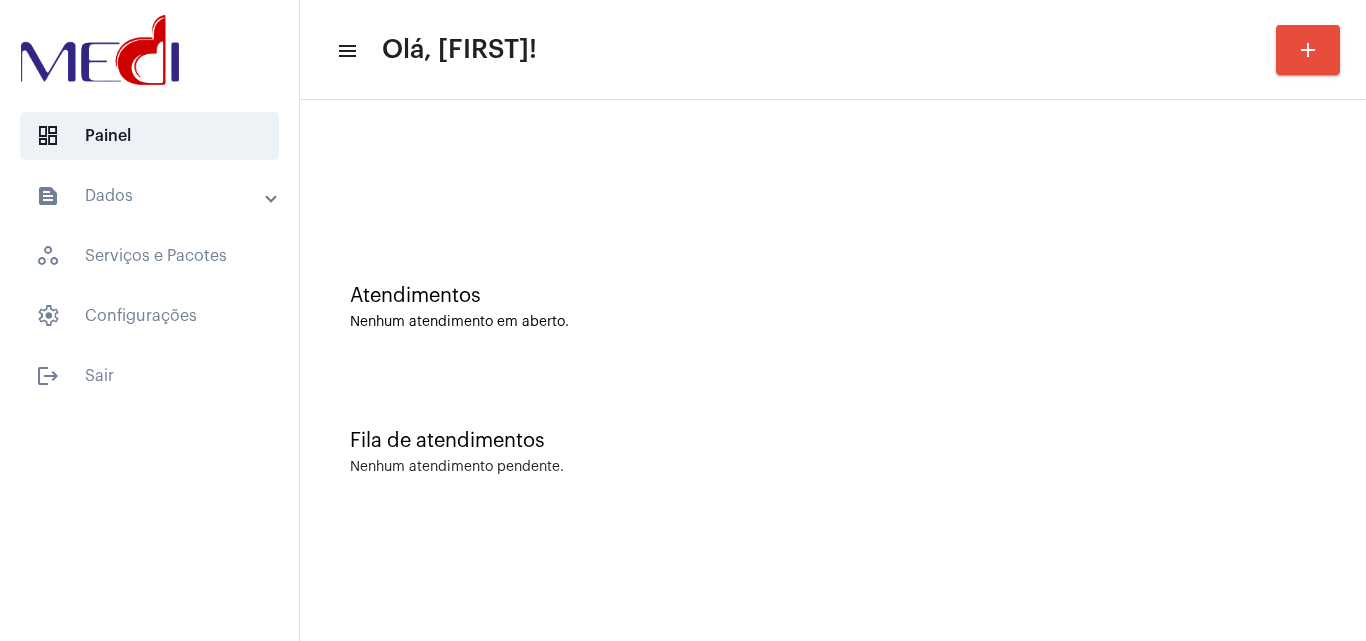 click on "Fila de atendimentos Nenhum atendimento pendente." 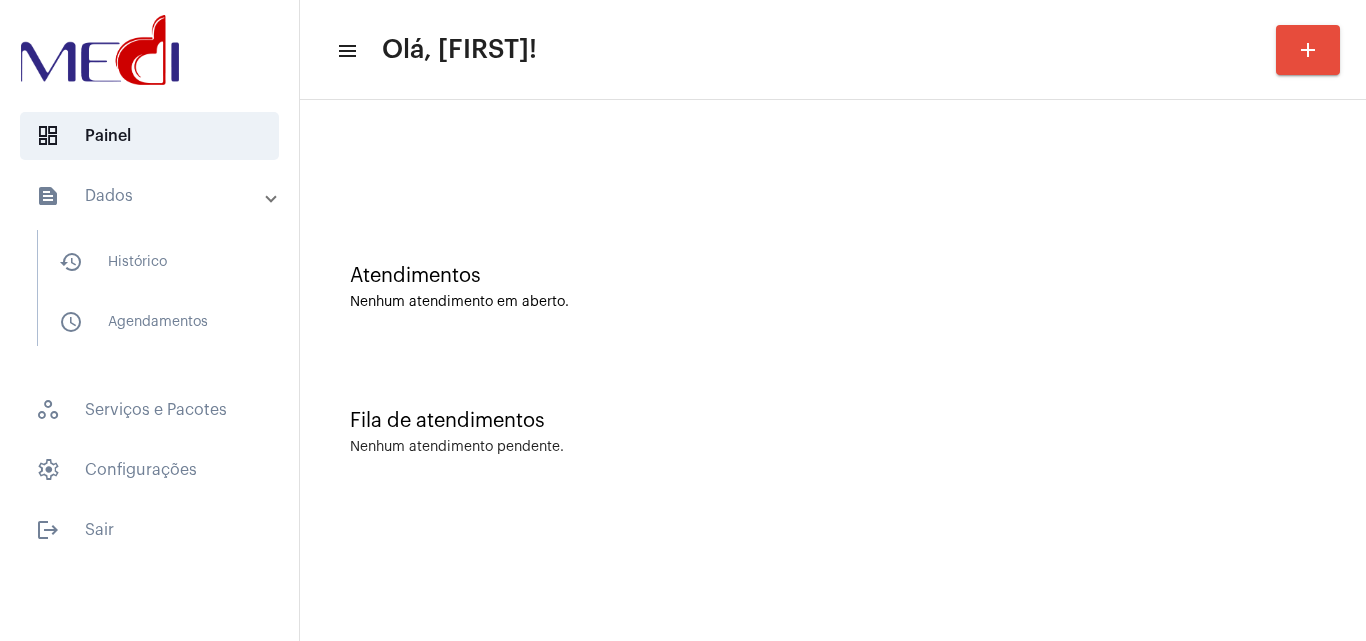 scroll, scrollTop: 0, scrollLeft: 0, axis: both 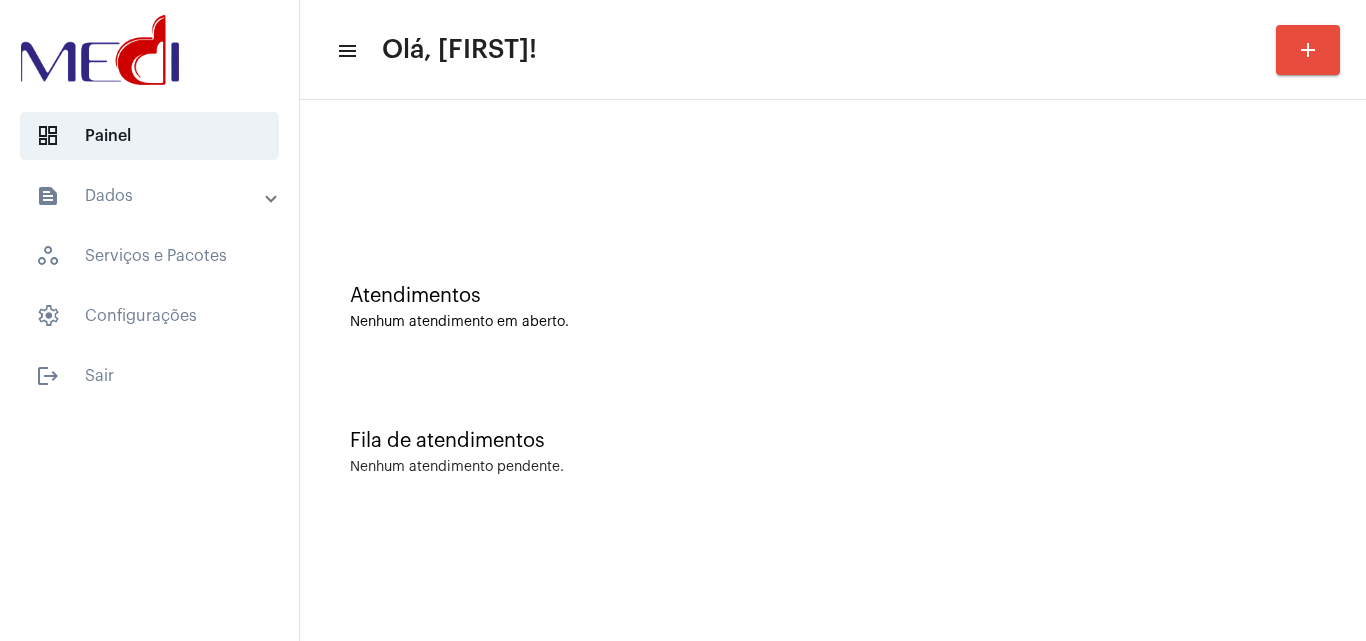 click on "Atendimentos Nenhum atendimento em aberto." 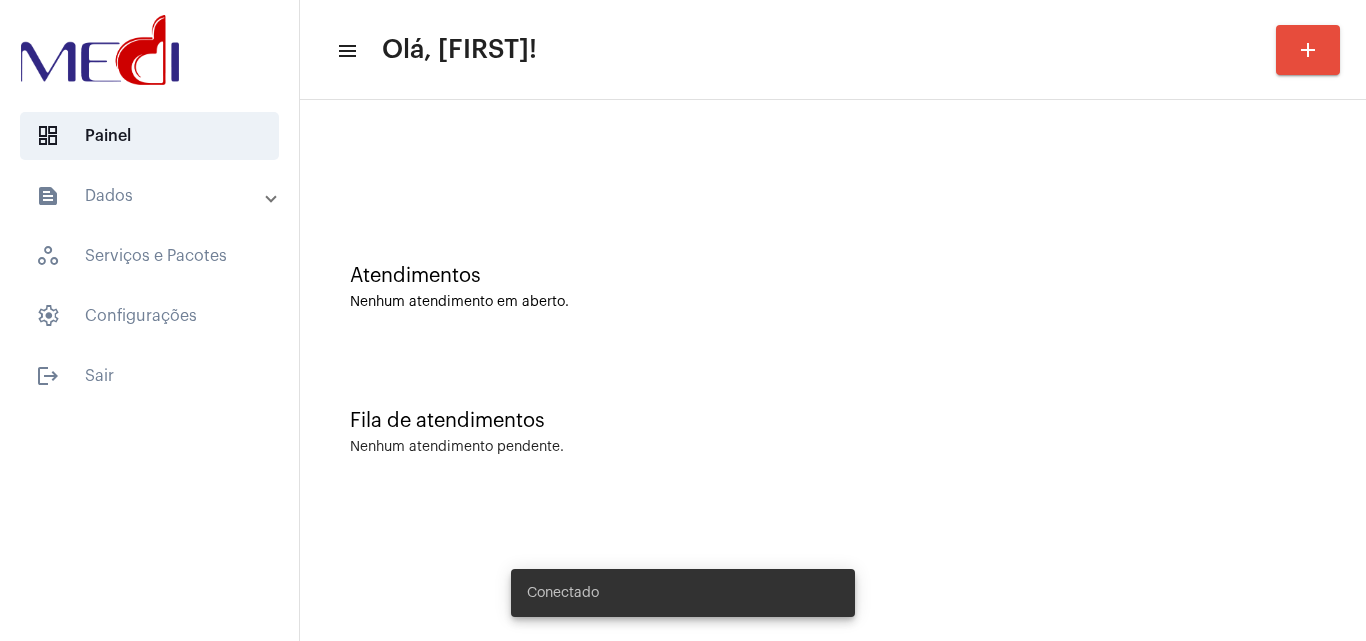 scroll, scrollTop: 0, scrollLeft: 0, axis: both 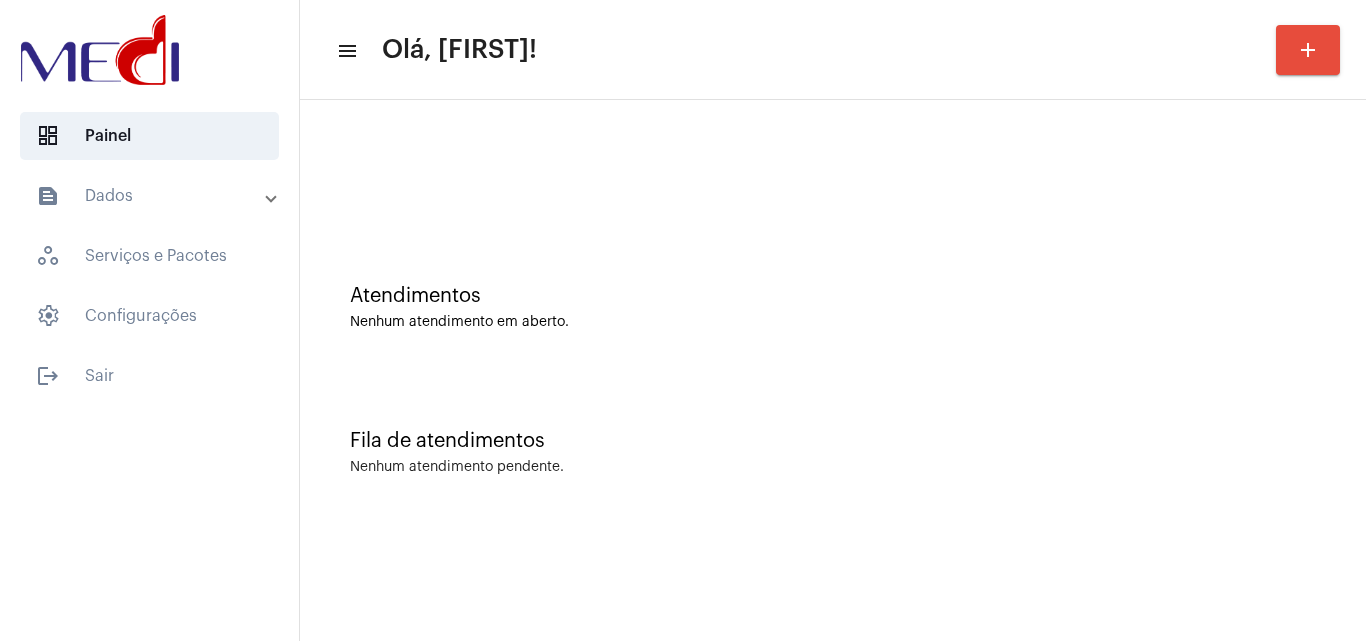 click on "Fila de atendimentos Nenhum atendimento pendente." 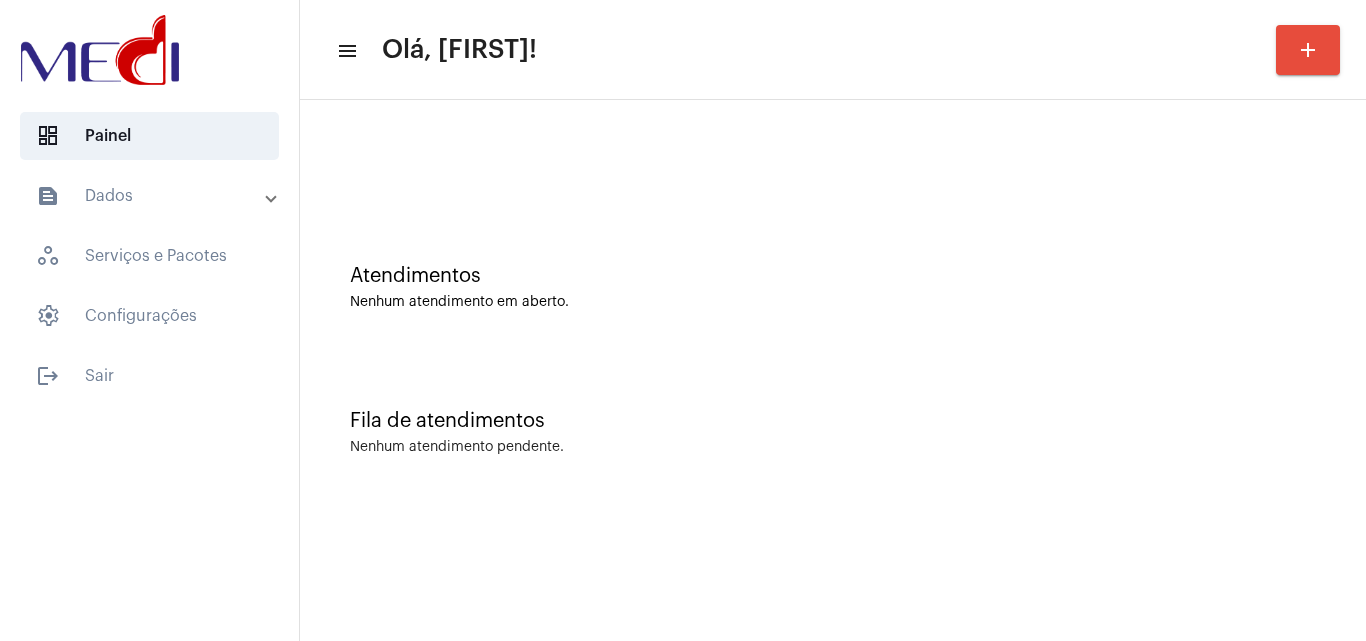 scroll, scrollTop: 0, scrollLeft: 0, axis: both 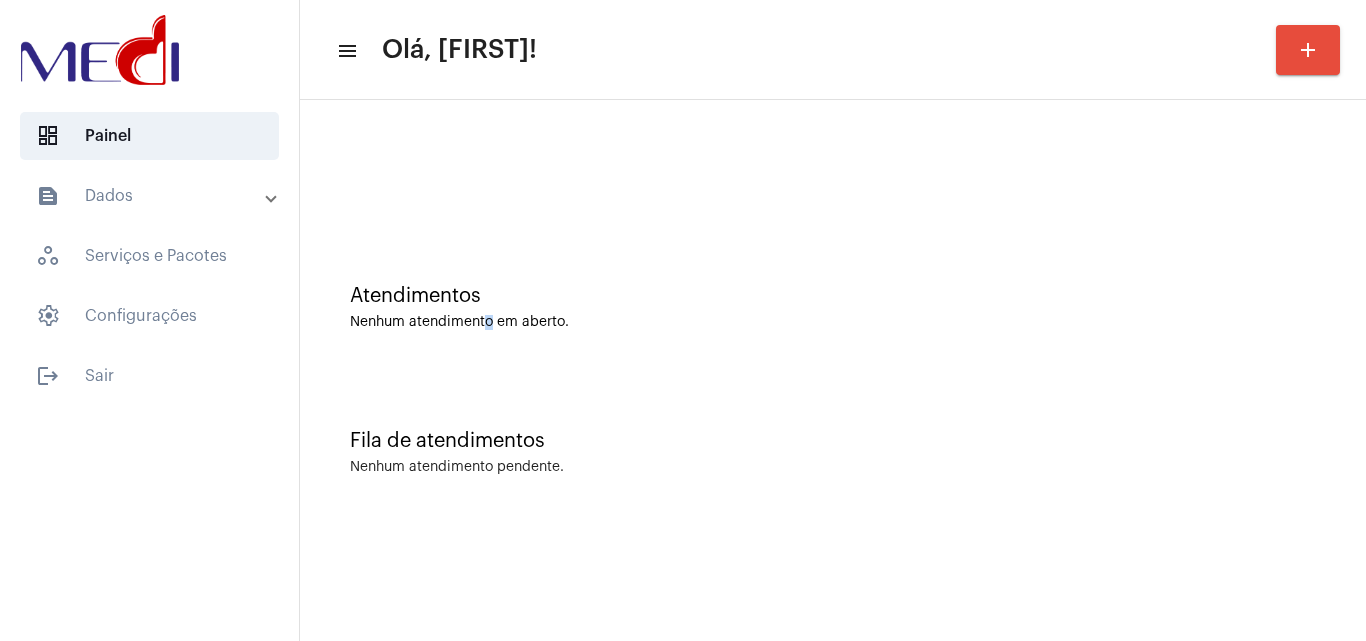 click on "Atendimentos Nenhum atendimento em aberto." 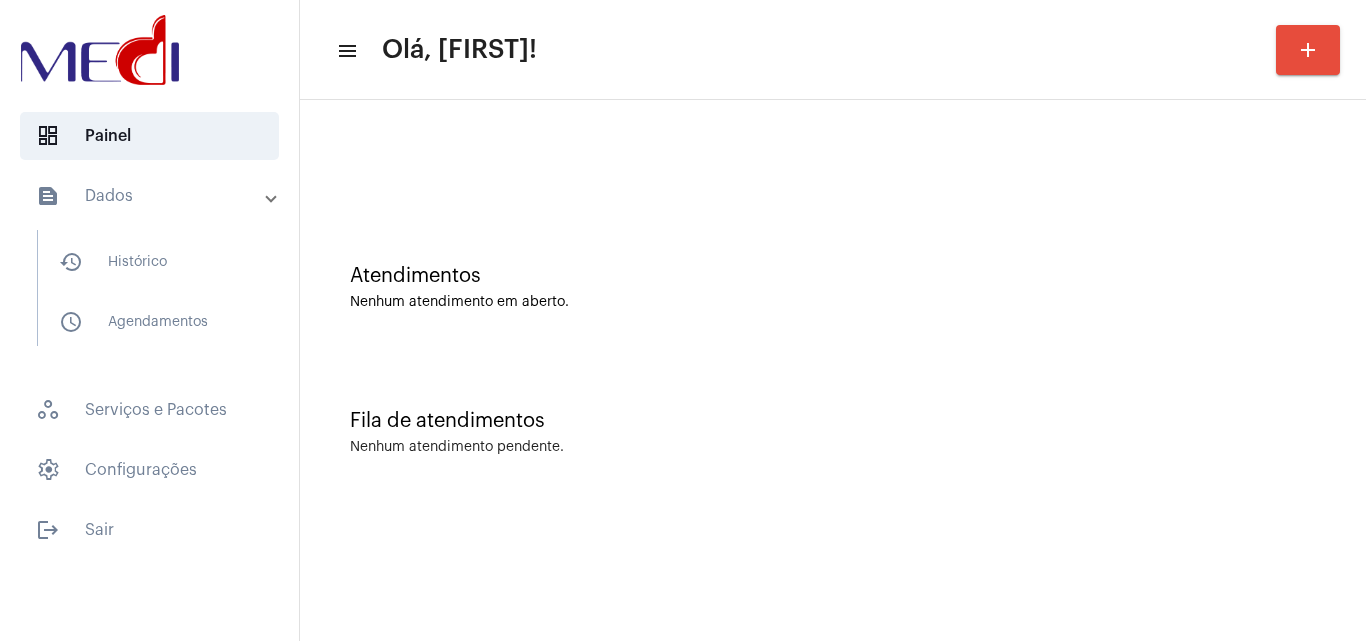 scroll, scrollTop: 0, scrollLeft: 0, axis: both 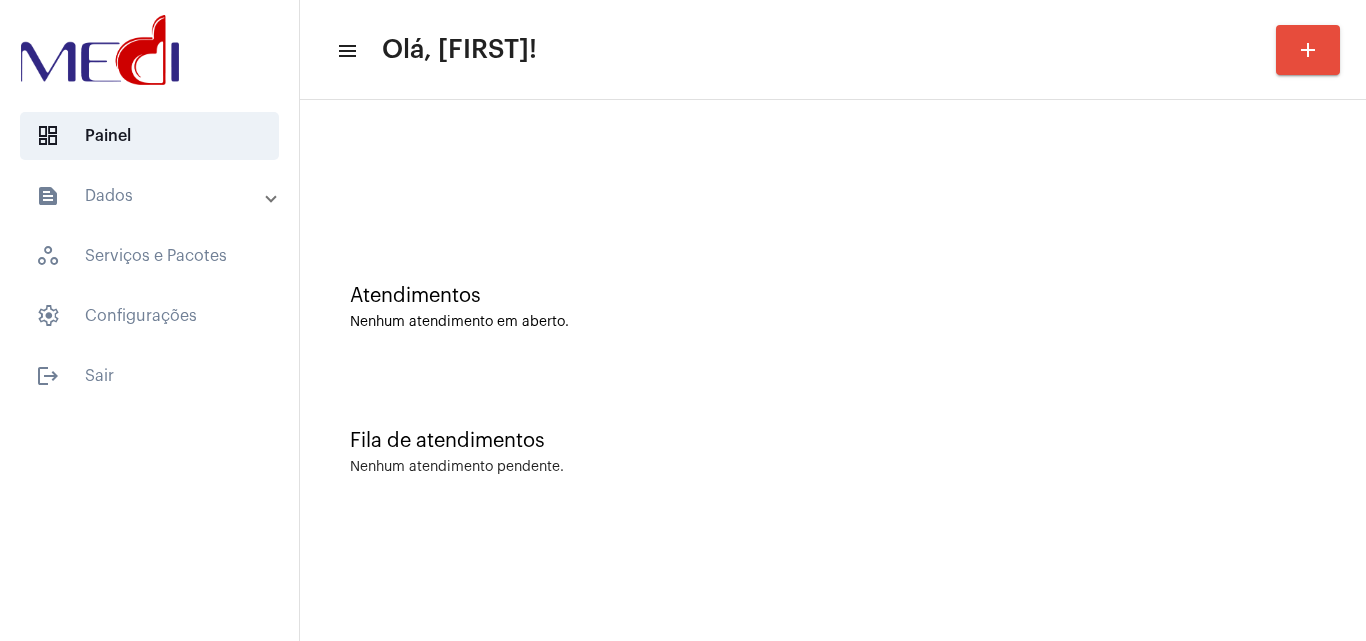click on "Fila de atendimentos" 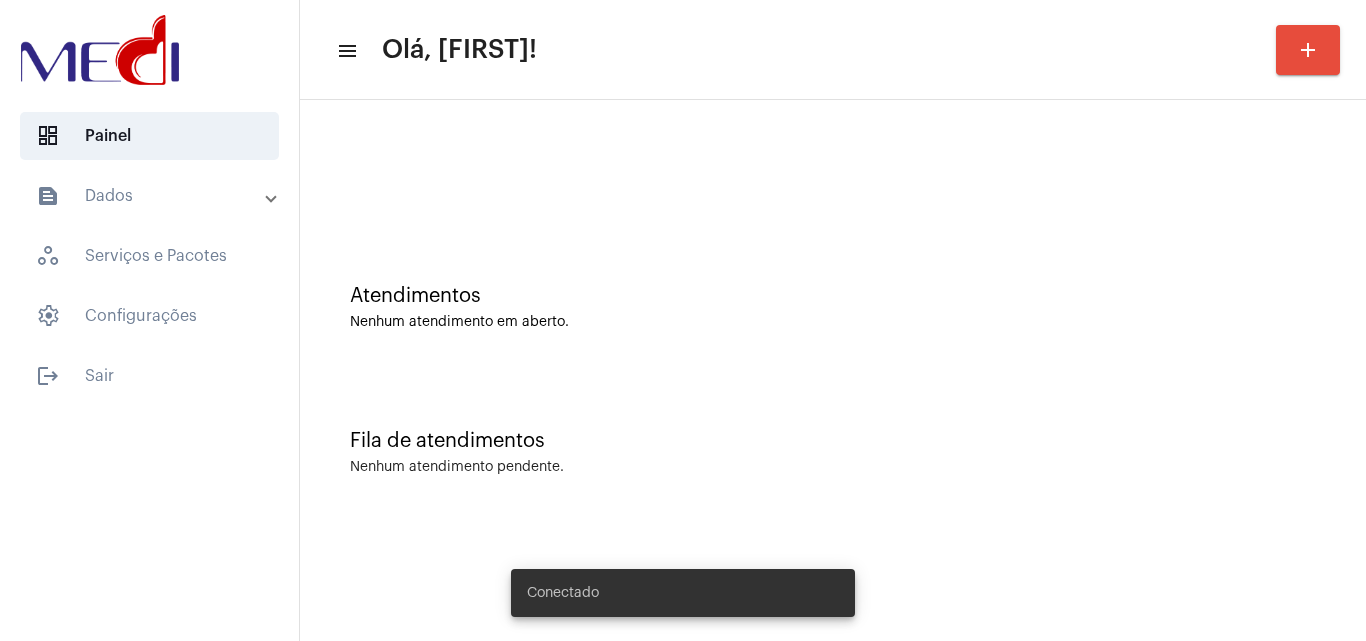scroll, scrollTop: 0, scrollLeft: 0, axis: both 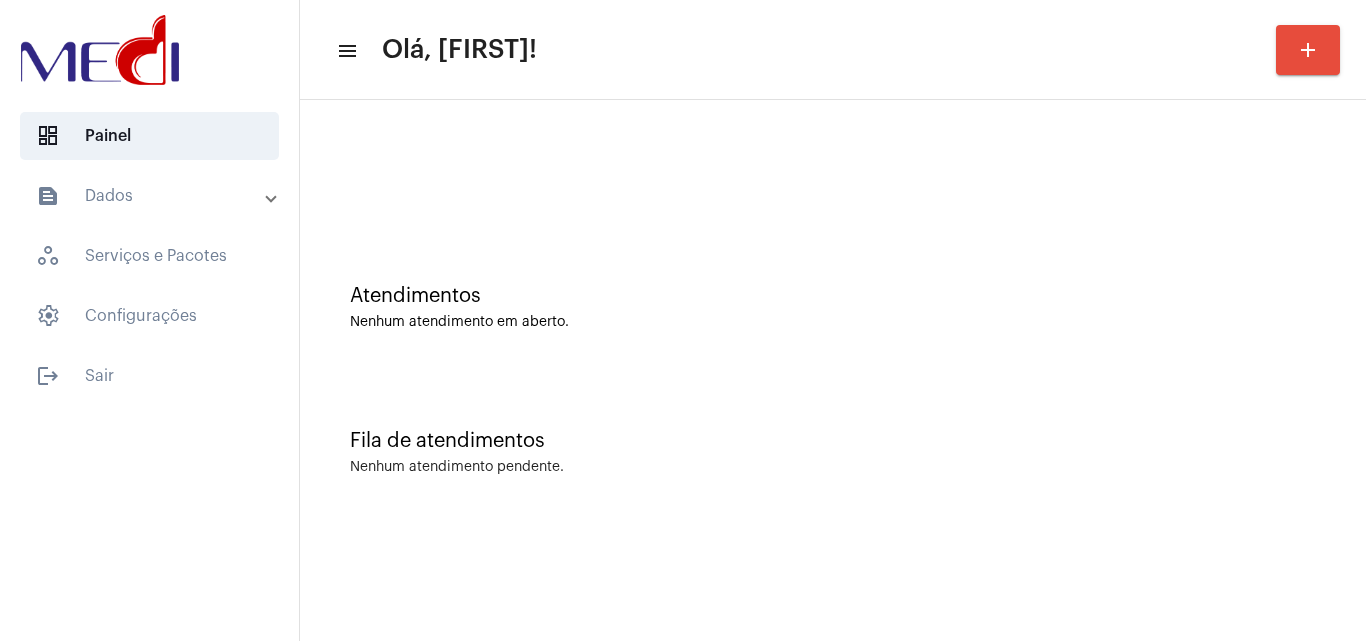 click on "menu Olá, Leandra! add Atendimentos Nenhum atendimento em aberto. Fila de atendimentos Nenhum atendimento pendente." 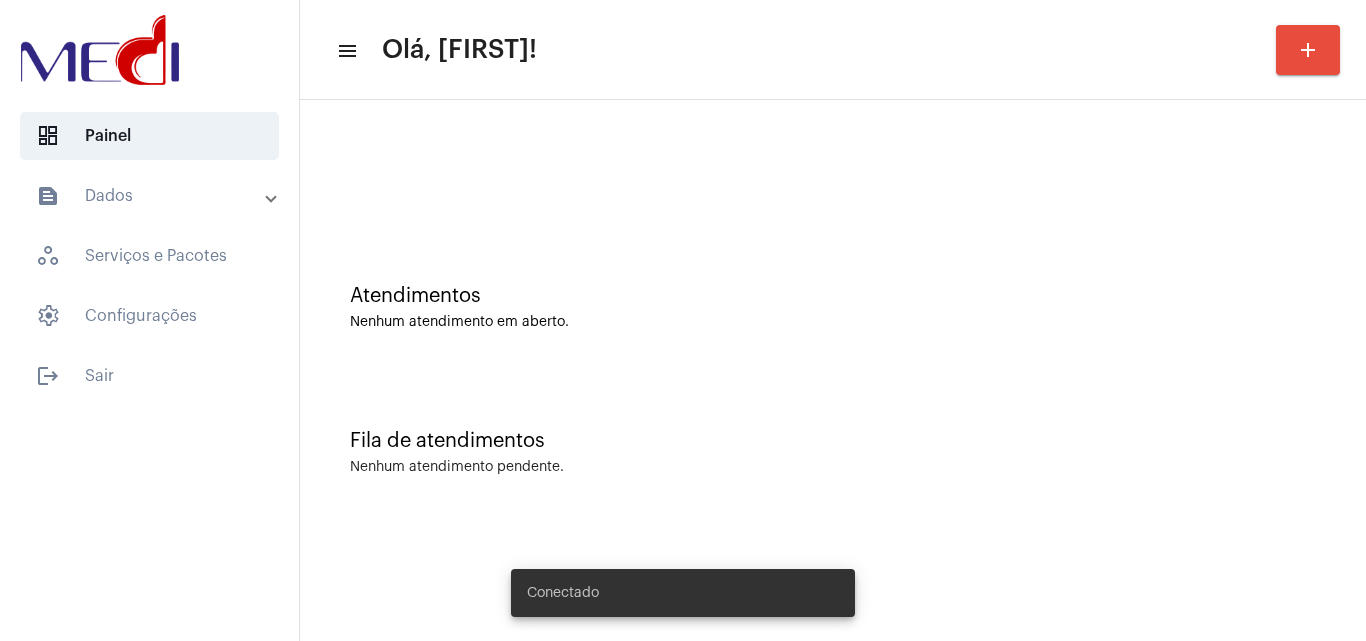 scroll, scrollTop: 0, scrollLeft: 0, axis: both 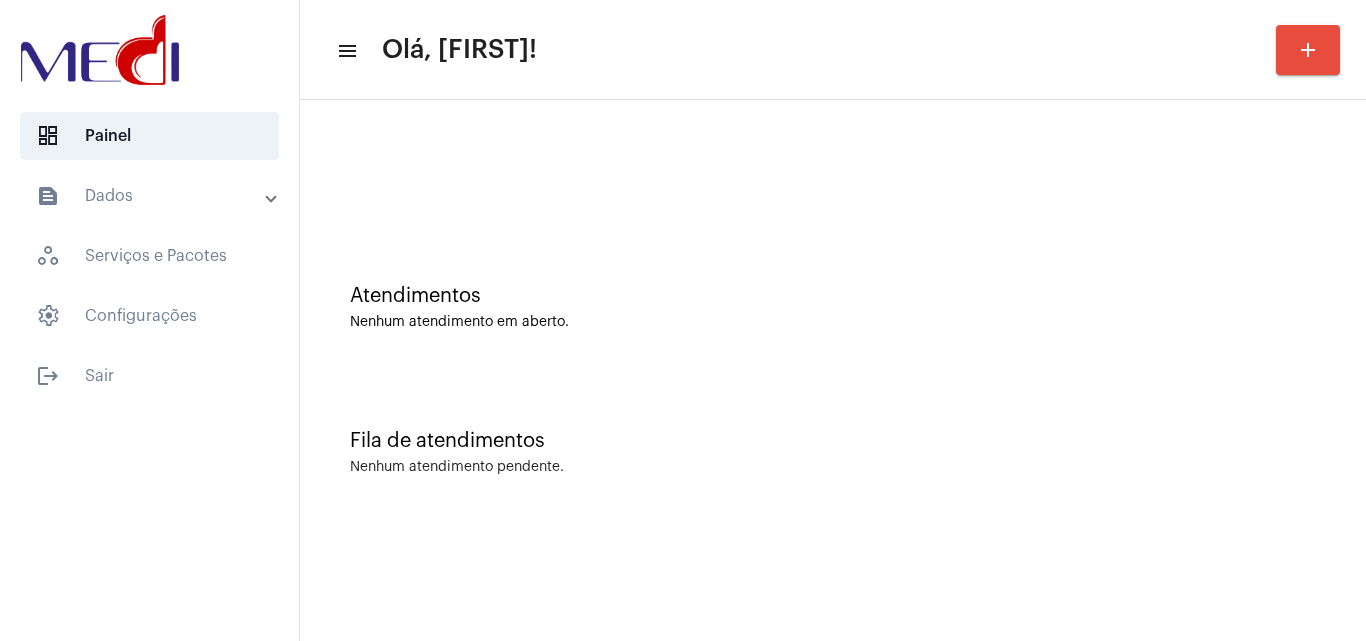 click on "Fila de atendimentos Nenhum atendimento pendente." 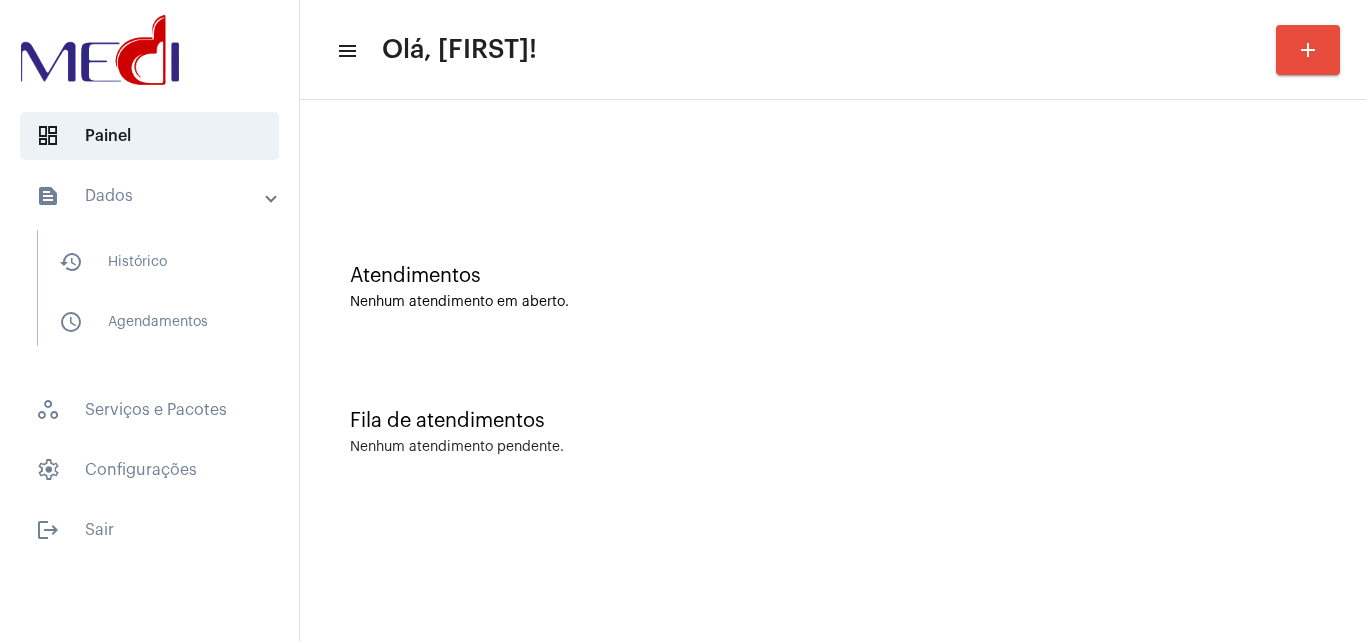 scroll, scrollTop: 0, scrollLeft: 0, axis: both 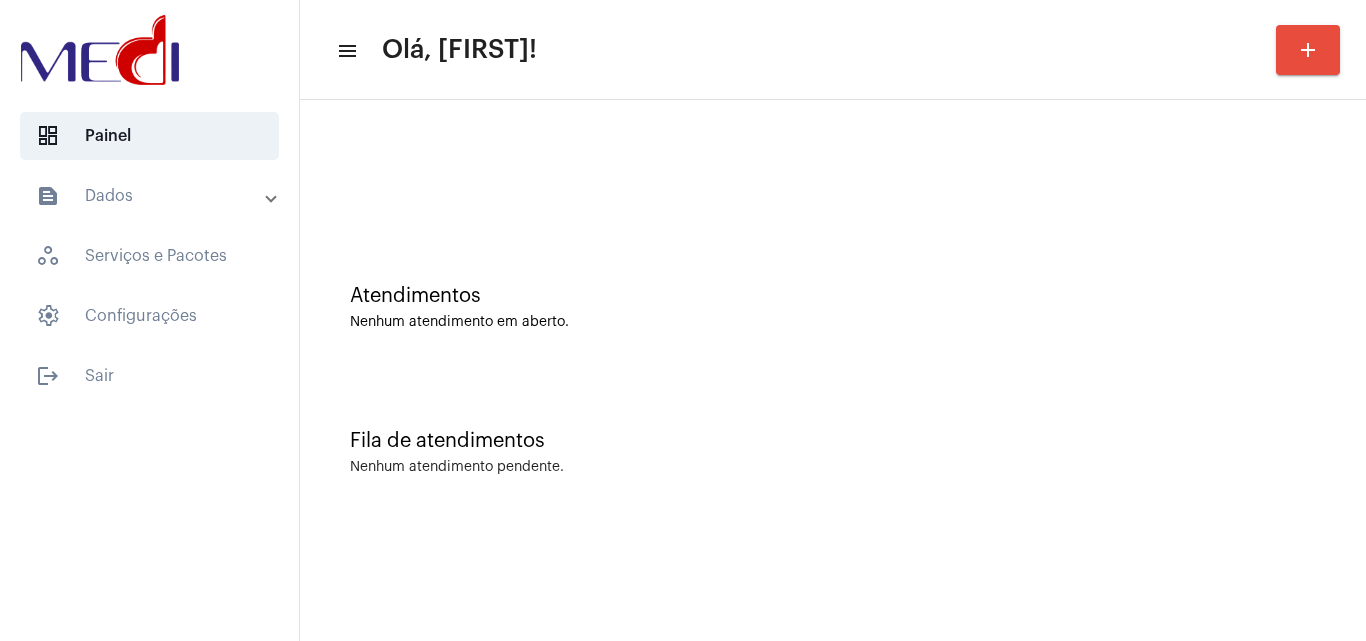 click on "Nenhum atendimento em aberto." 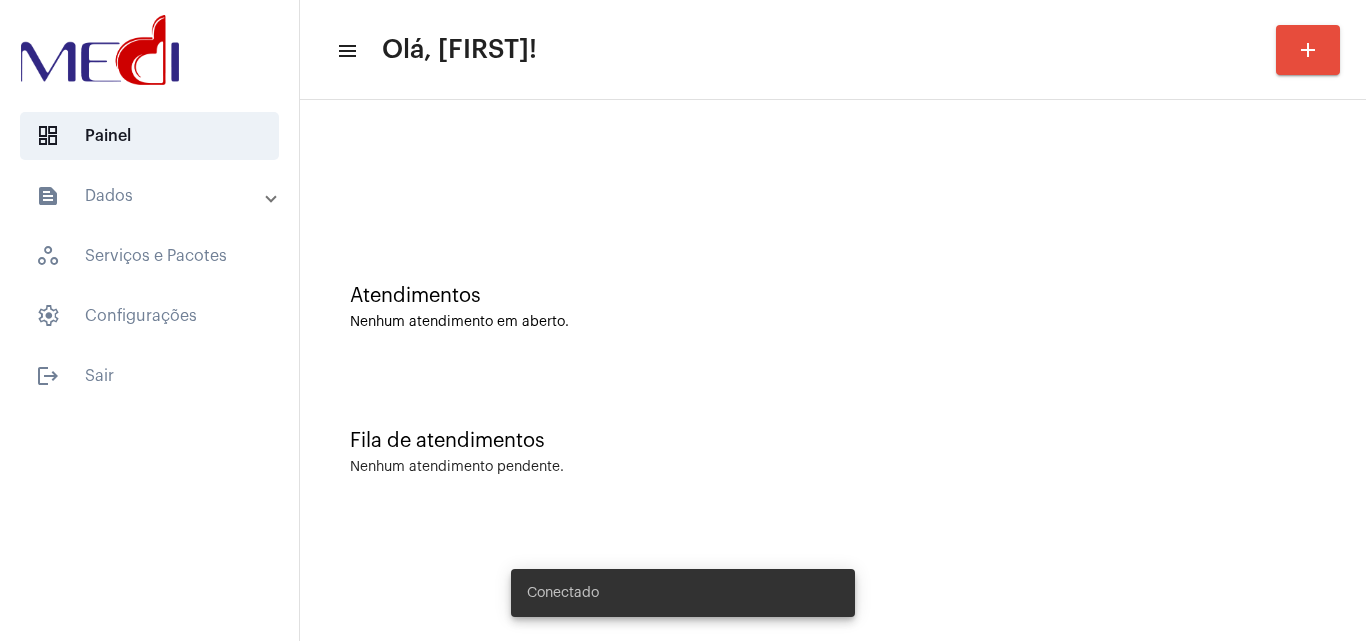scroll, scrollTop: 0, scrollLeft: 0, axis: both 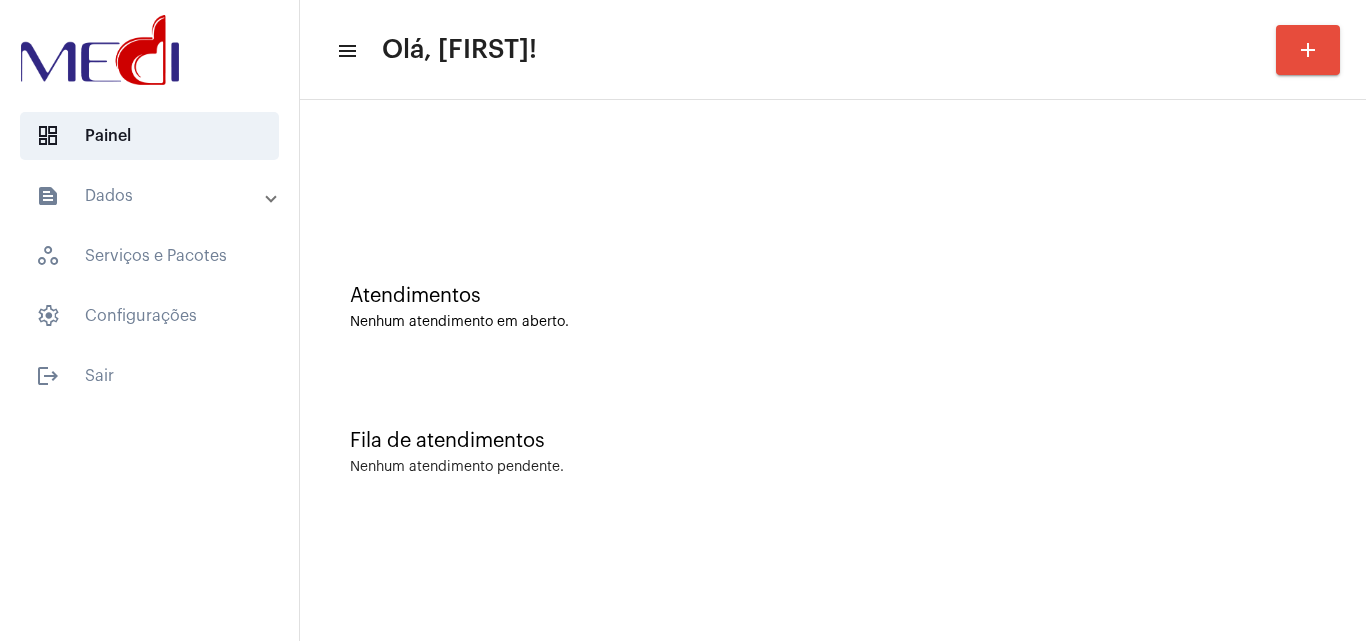 click on "Fila de atendimentos Nenhum atendimento pendente." 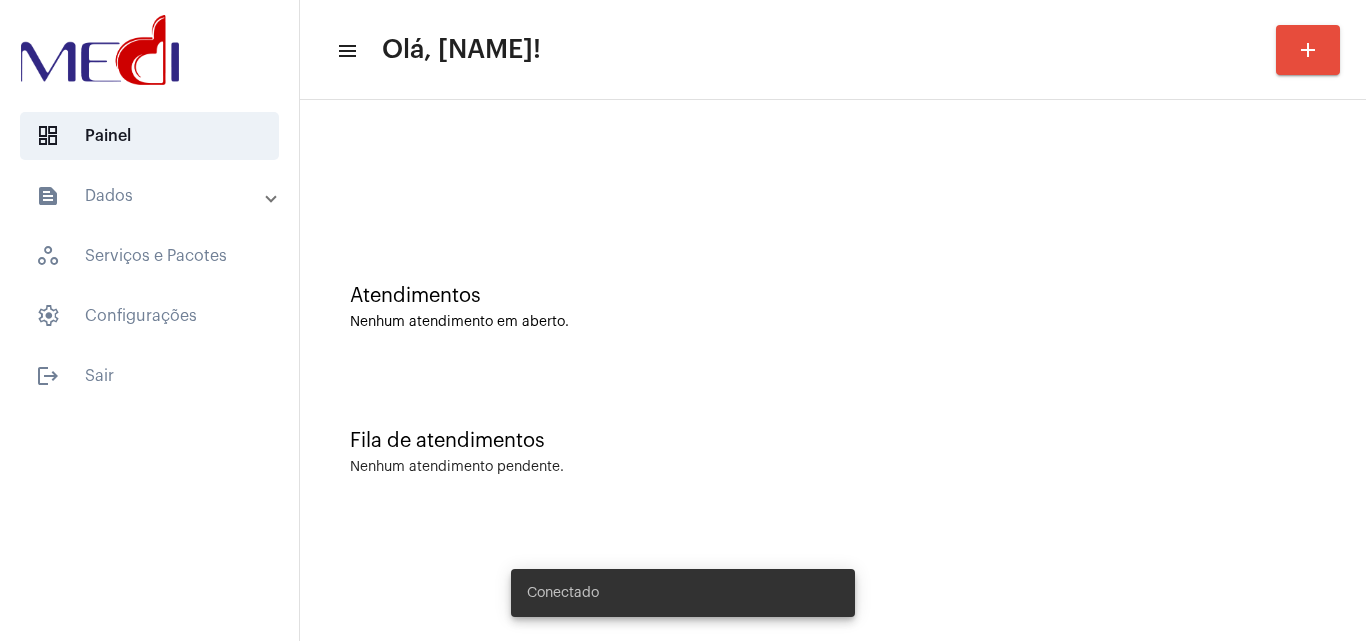 scroll, scrollTop: 0, scrollLeft: 0, axis: both 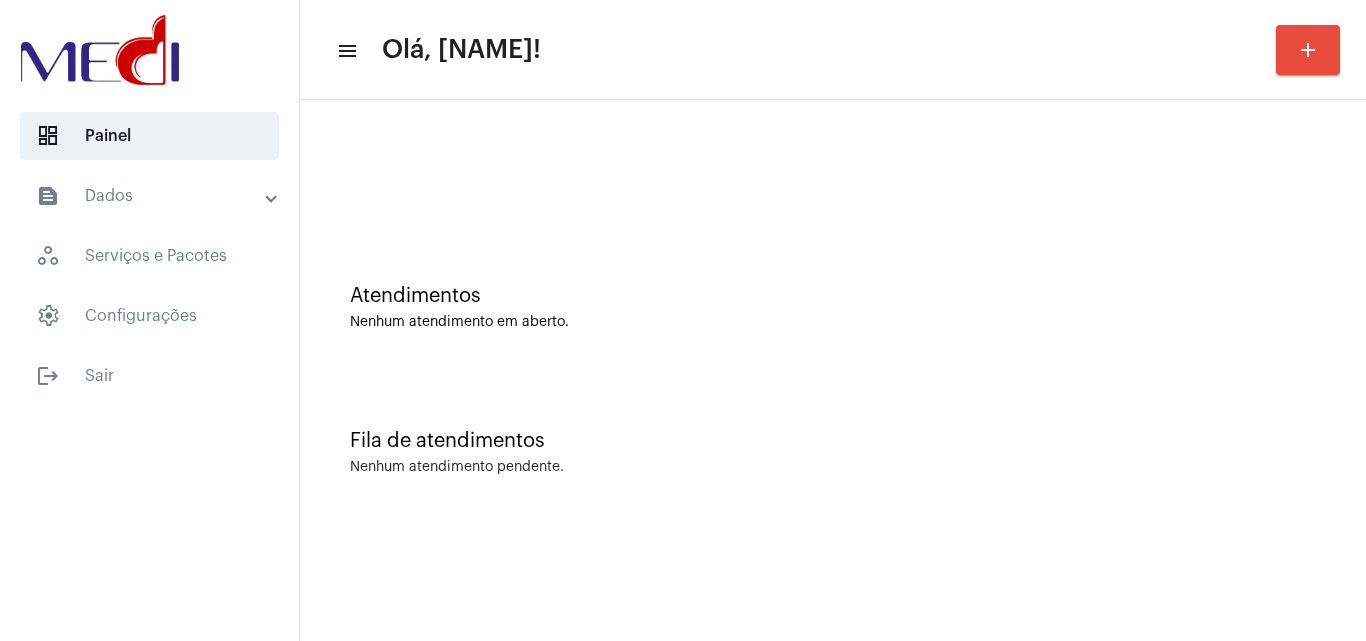 click on "Atendimentos Nenhum atendimento em aberto." 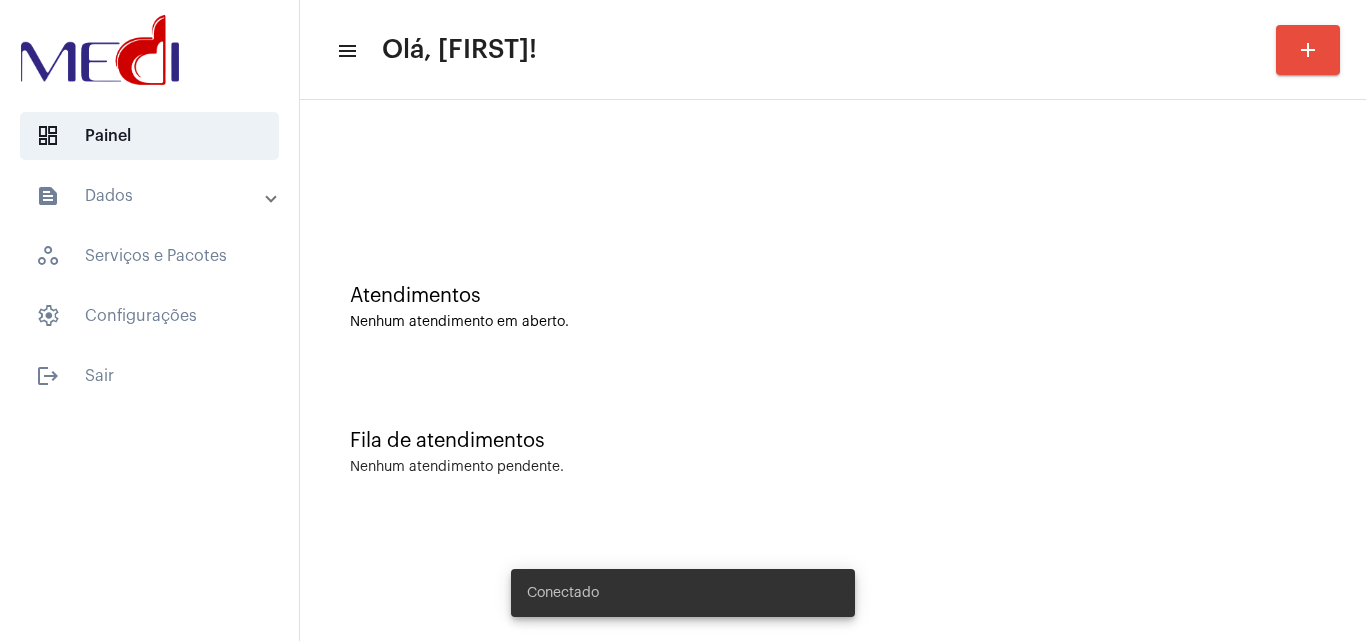 scroll, scrollTop: 0, scrollLeft: 0, axis: both 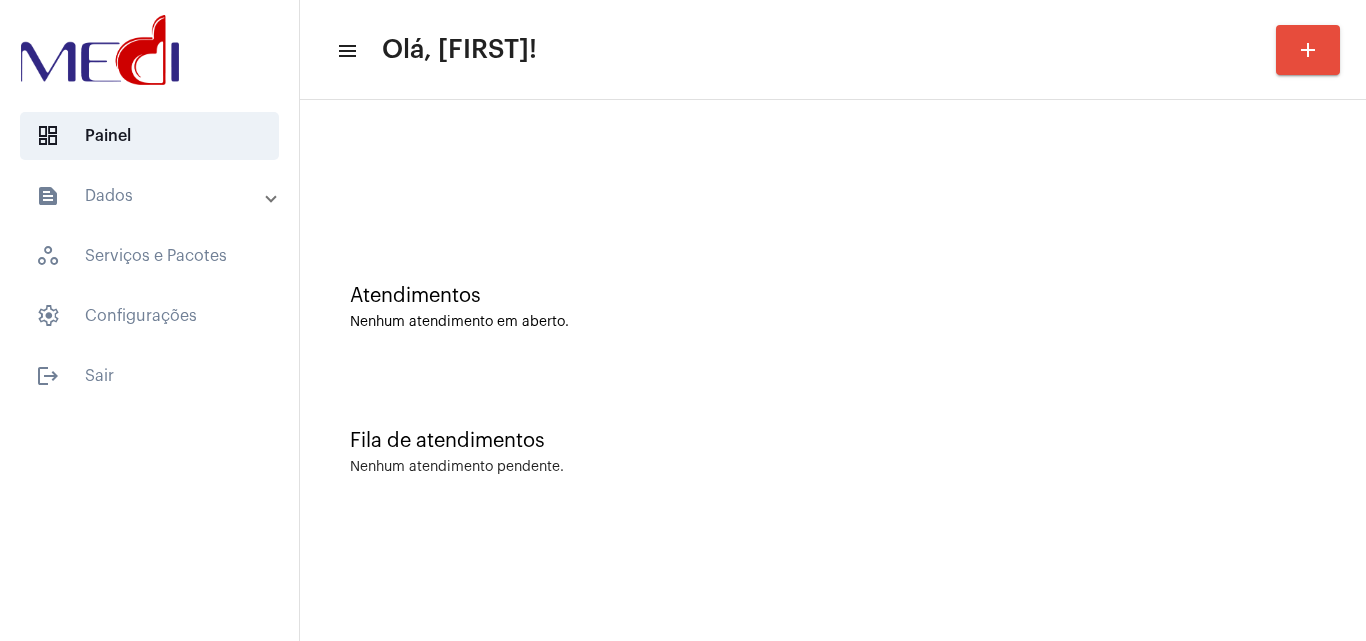 click 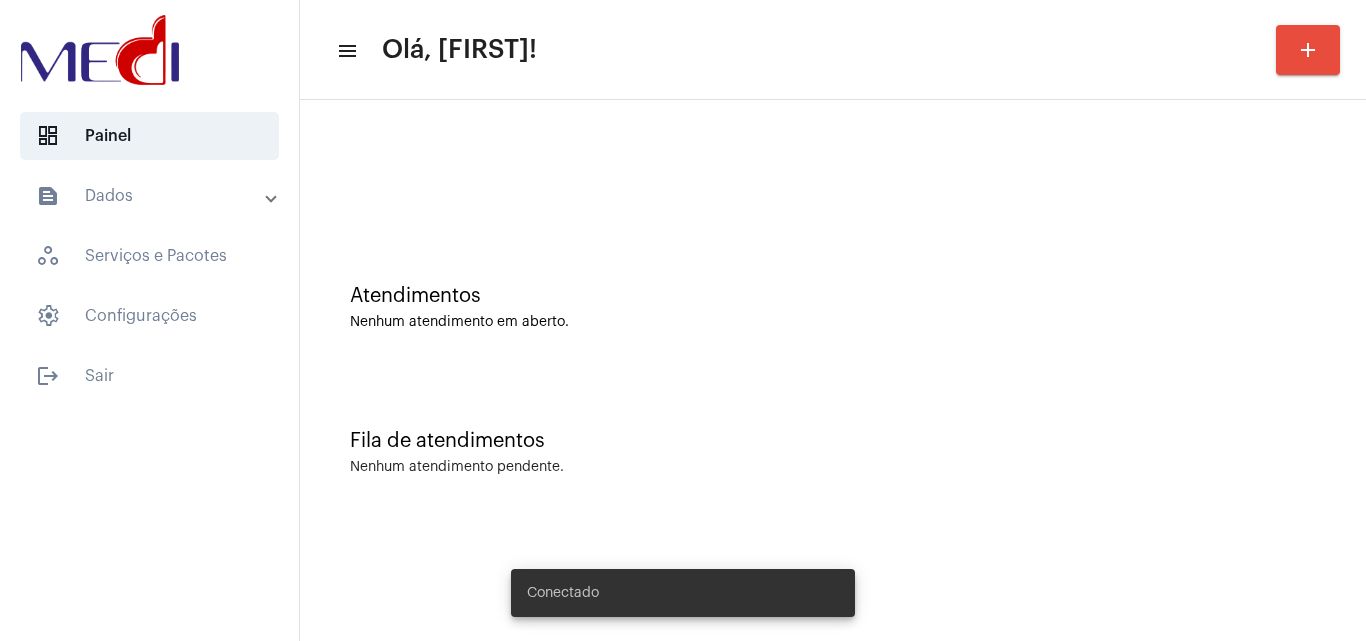 scroll, scrollTop: 0, scrollLeft: 0, axis: both 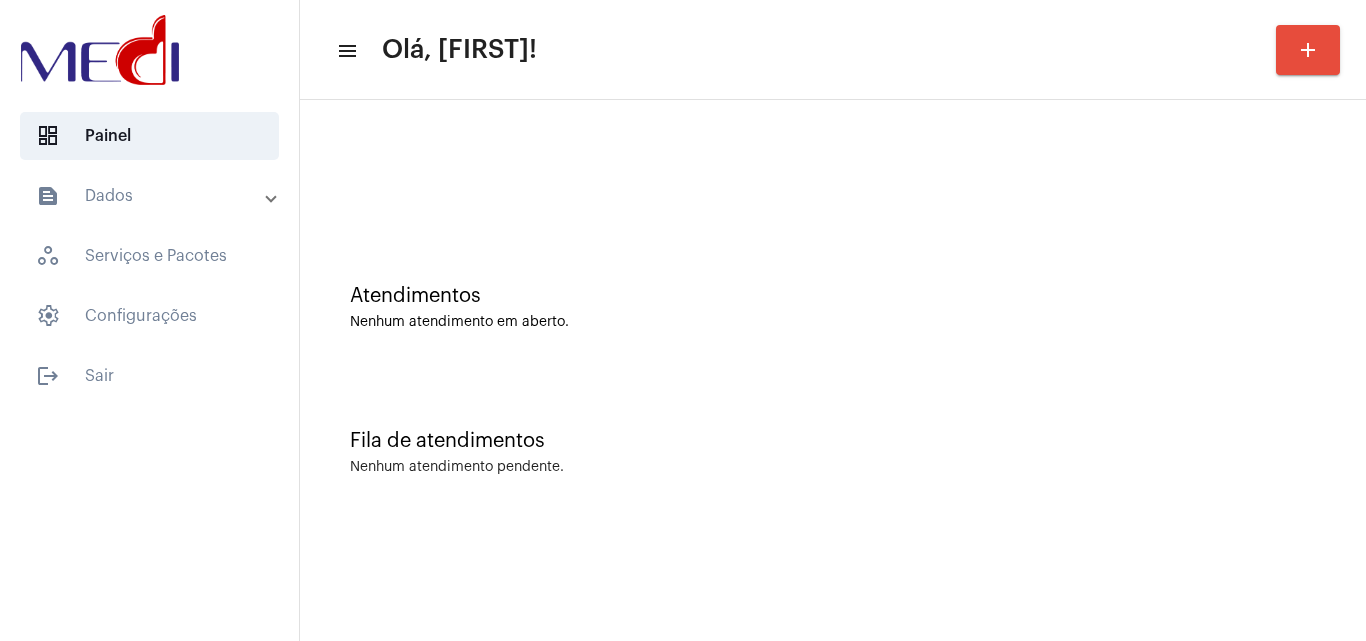 click on "Nenhum atendimento em aberto." 